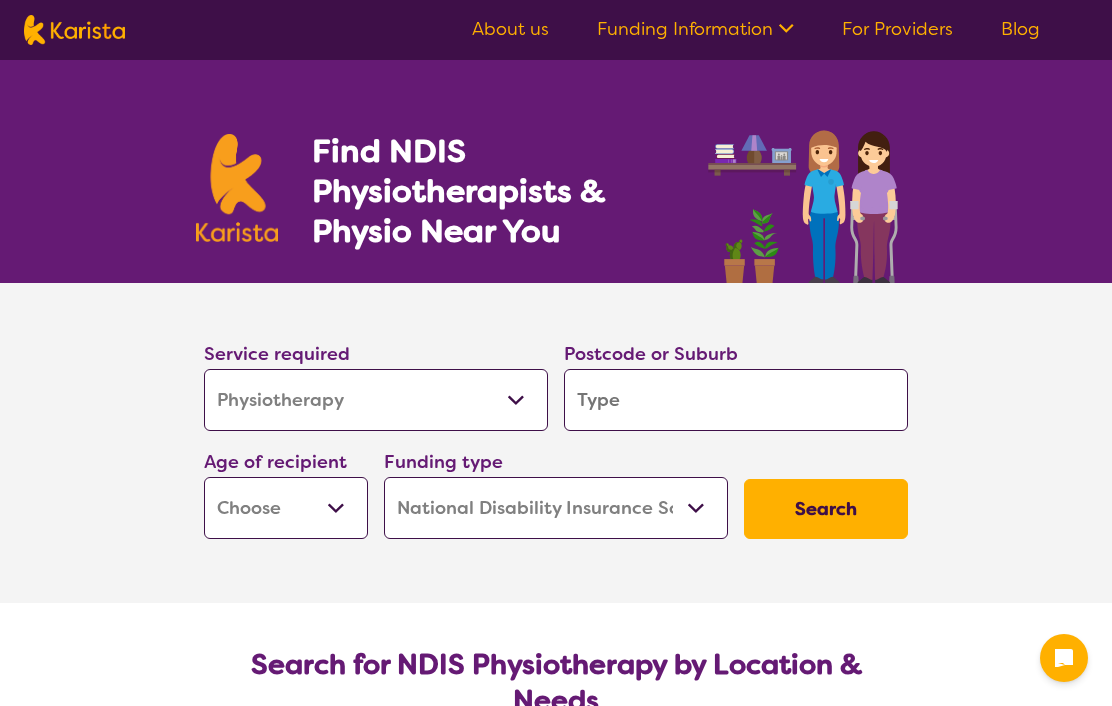 select on "Physiotherapy" 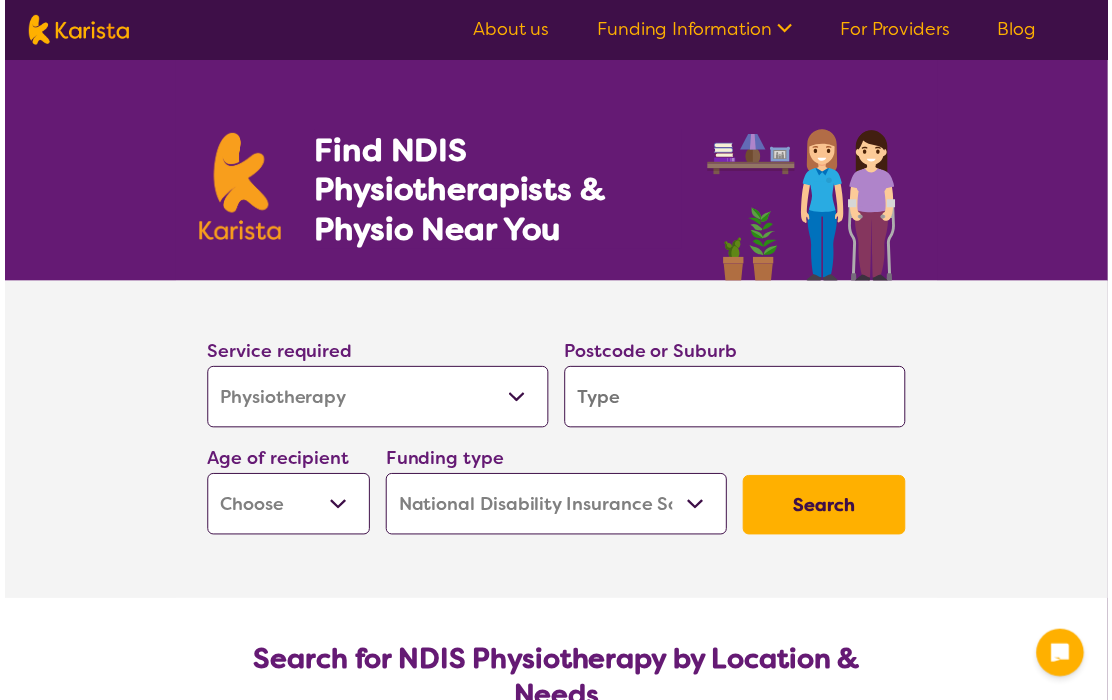 scroll, scrollTop: 0, scrollLeft: 0, axis: both 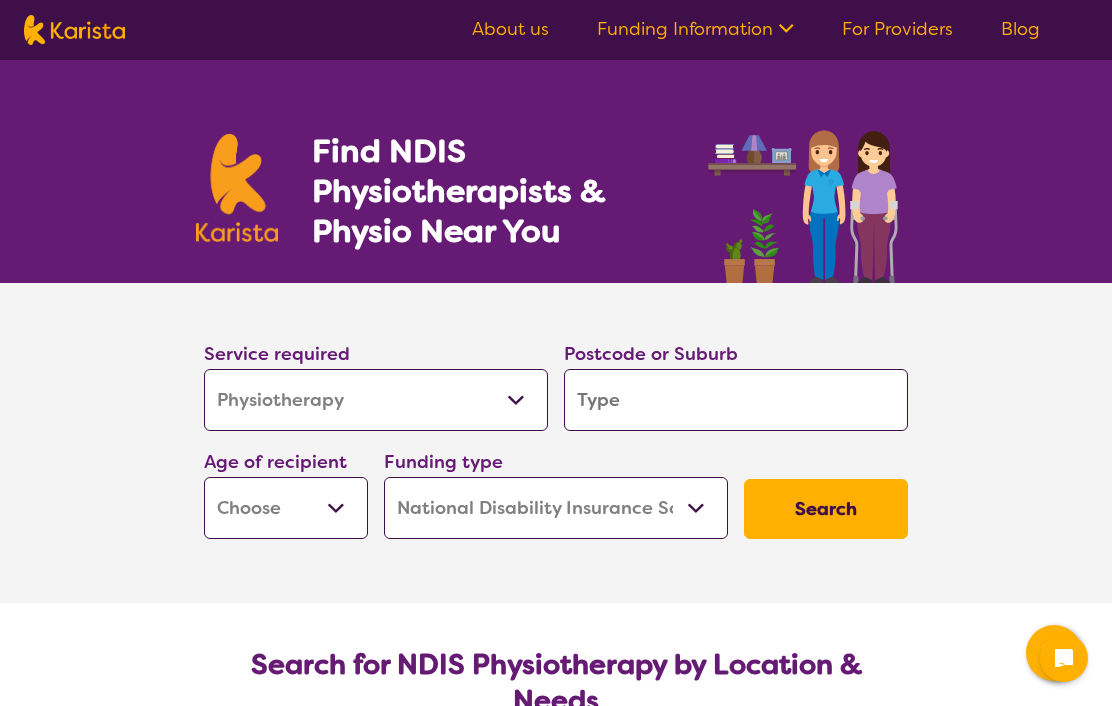 click on "Allied Health Assistant Assessment (ADHD or Autism) Behaviour support Counselling Dietitian Domestic and home help Employment Support Exercise physiology Home Care Package Provider Key Worker NDIS Plan management NDIS Support Coordination Nursing services Occupational therapy Personal care Physiotherapy Podiatry Psychology Psychosocial Recovery Coach Respite Speech therapy Support worker Supported accommodation" at bounding box center [376, 400] 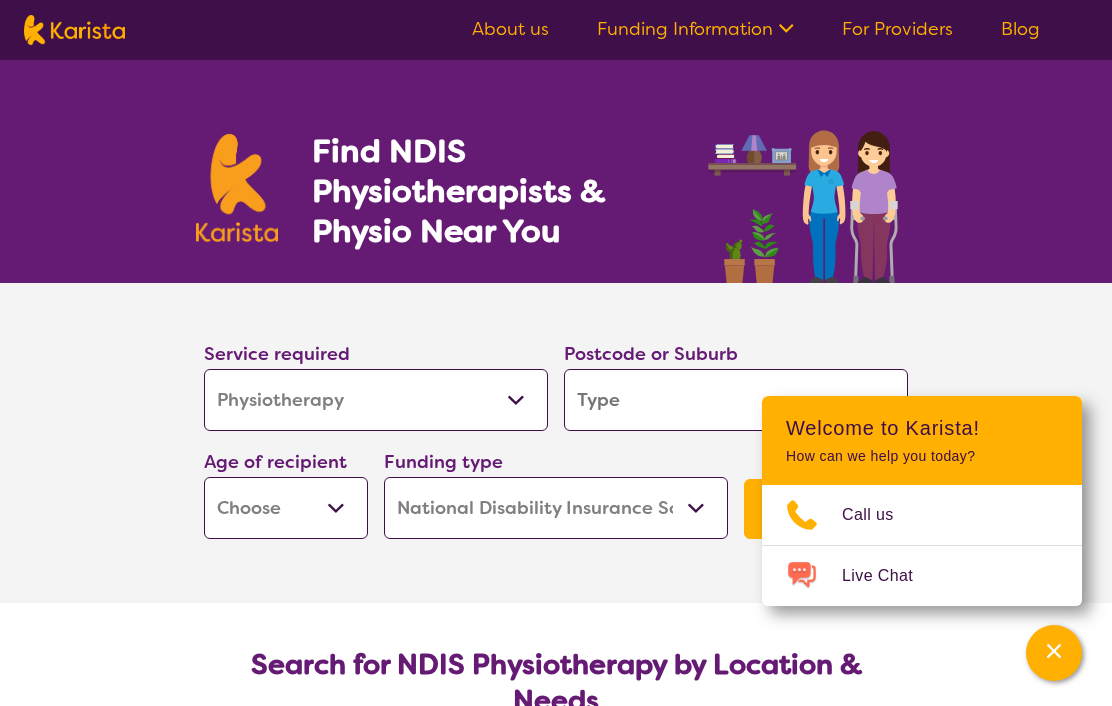 click at bounding box center (736, 400) 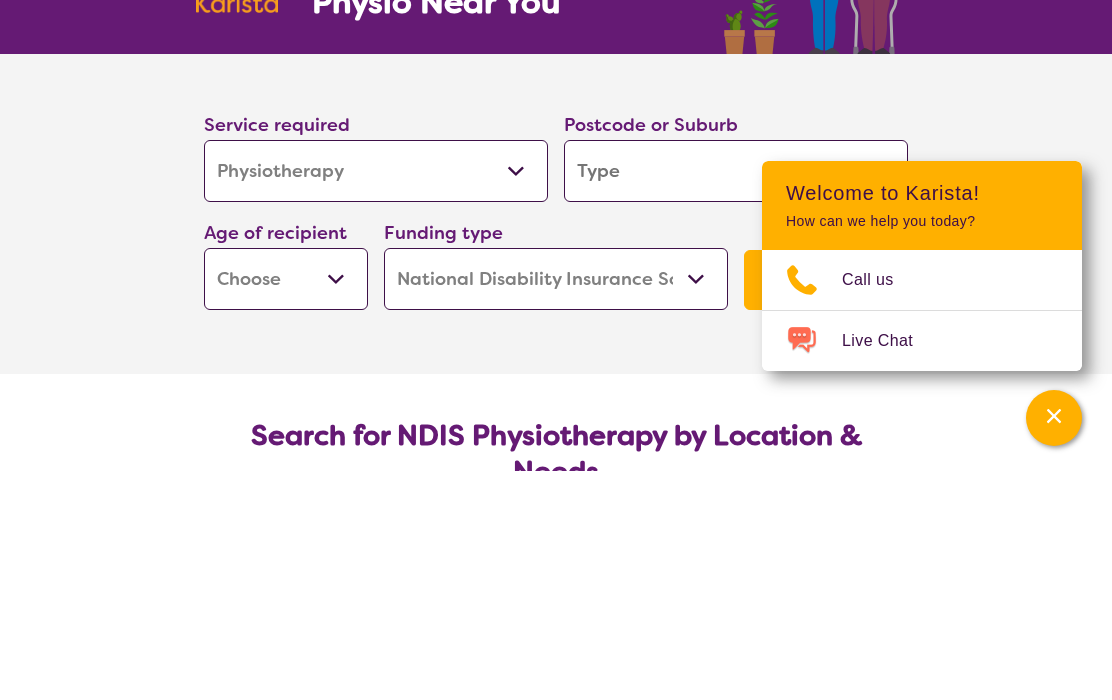 type on "2" 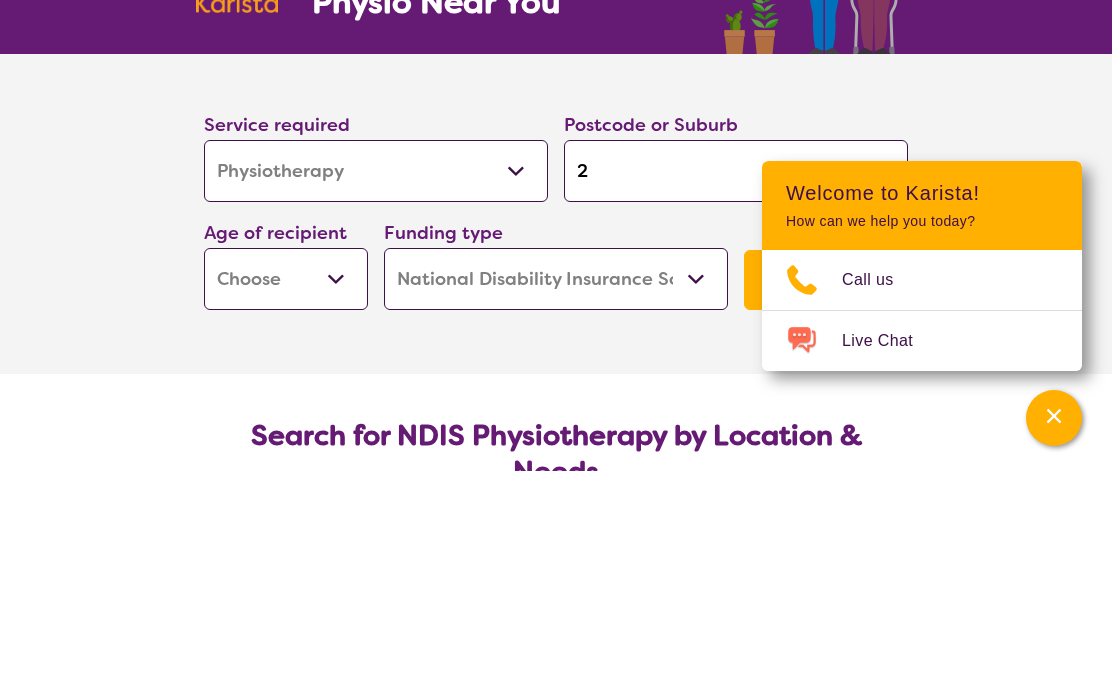 type on "2" 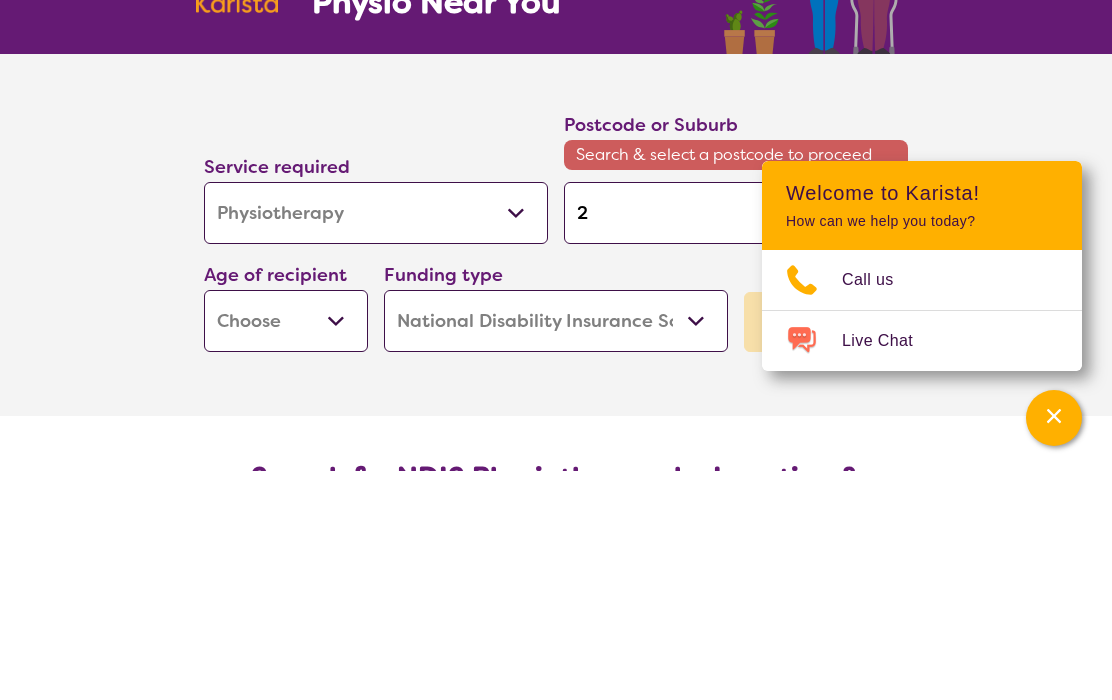 type on "20" 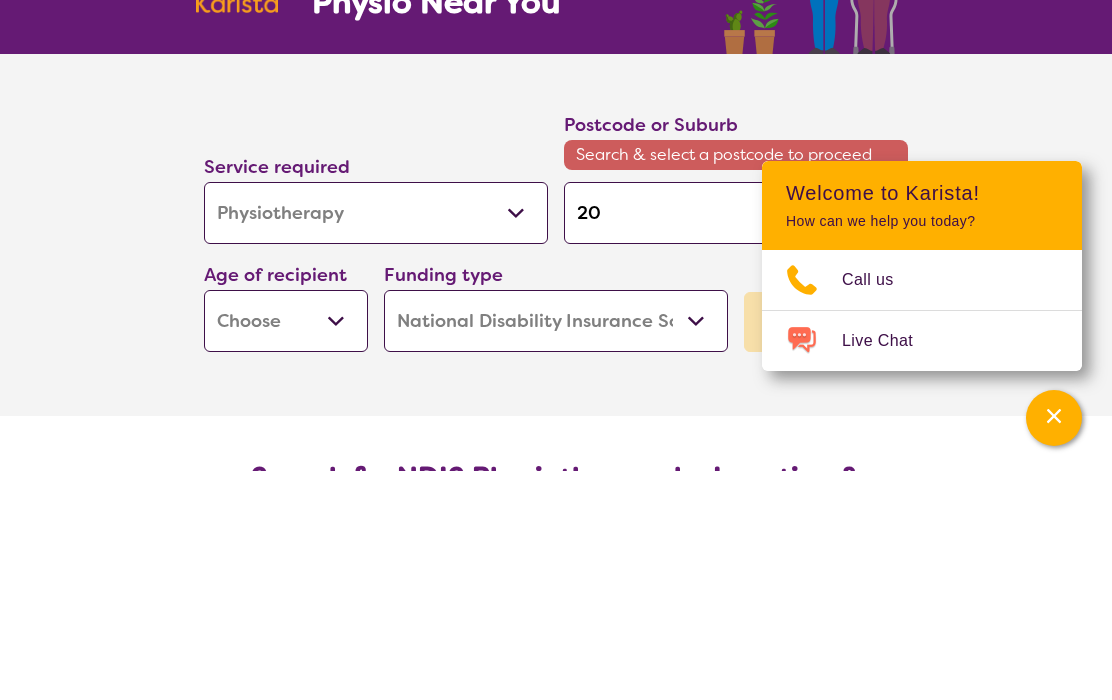 type on "208" 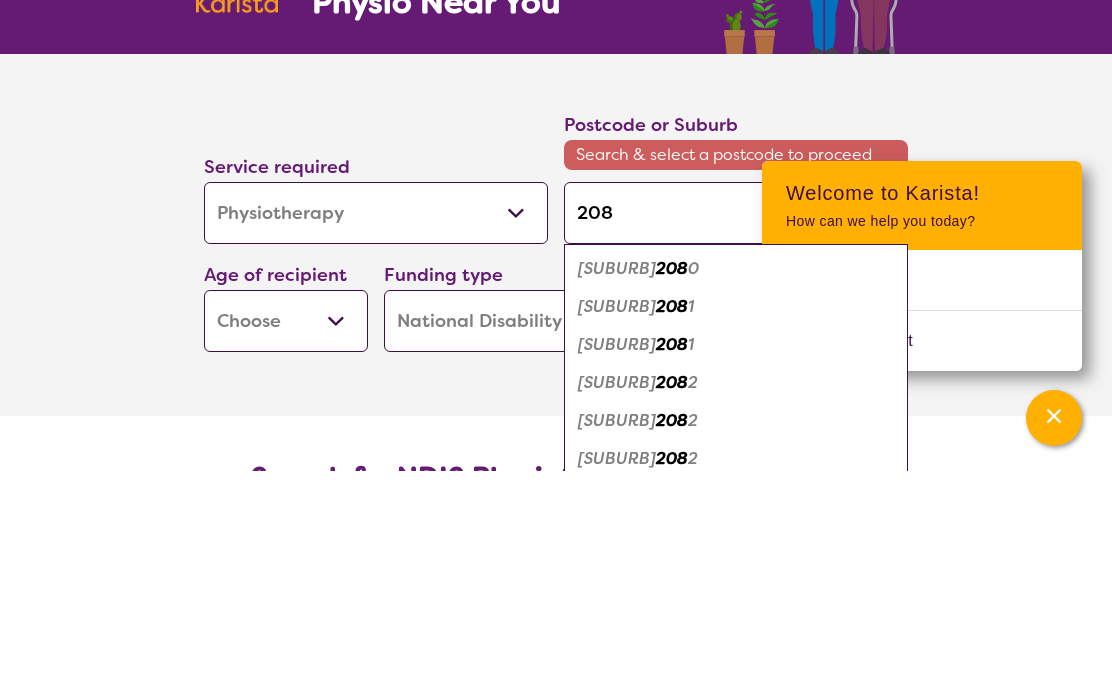 type on "[POSTCODE]" 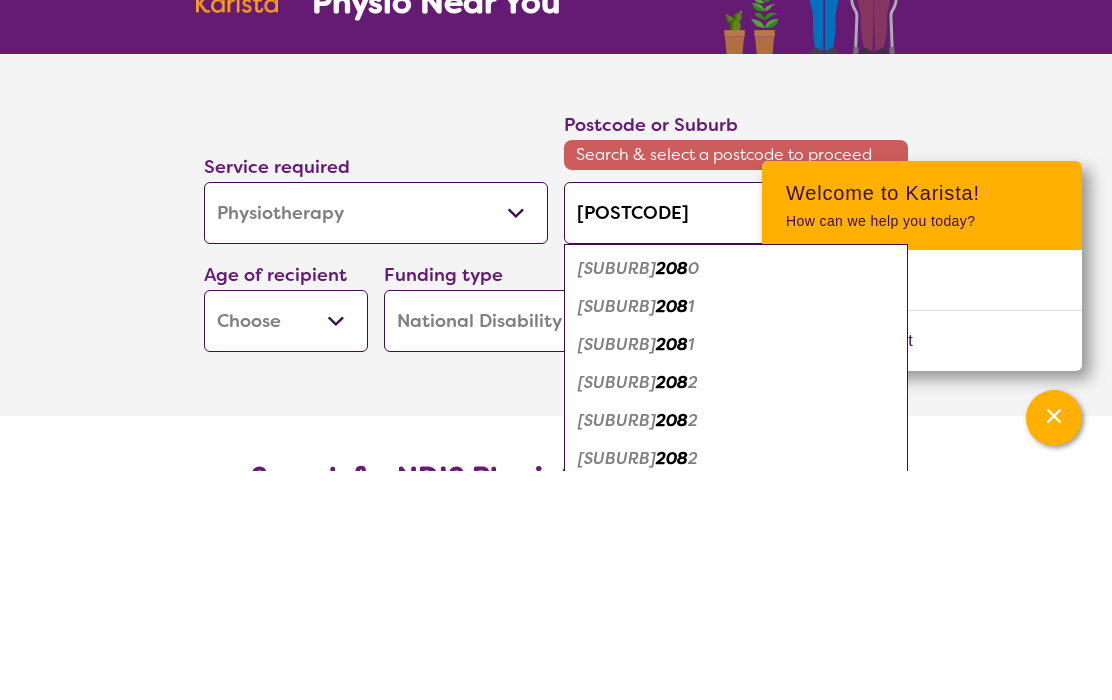 type on "[POSTCODE]" 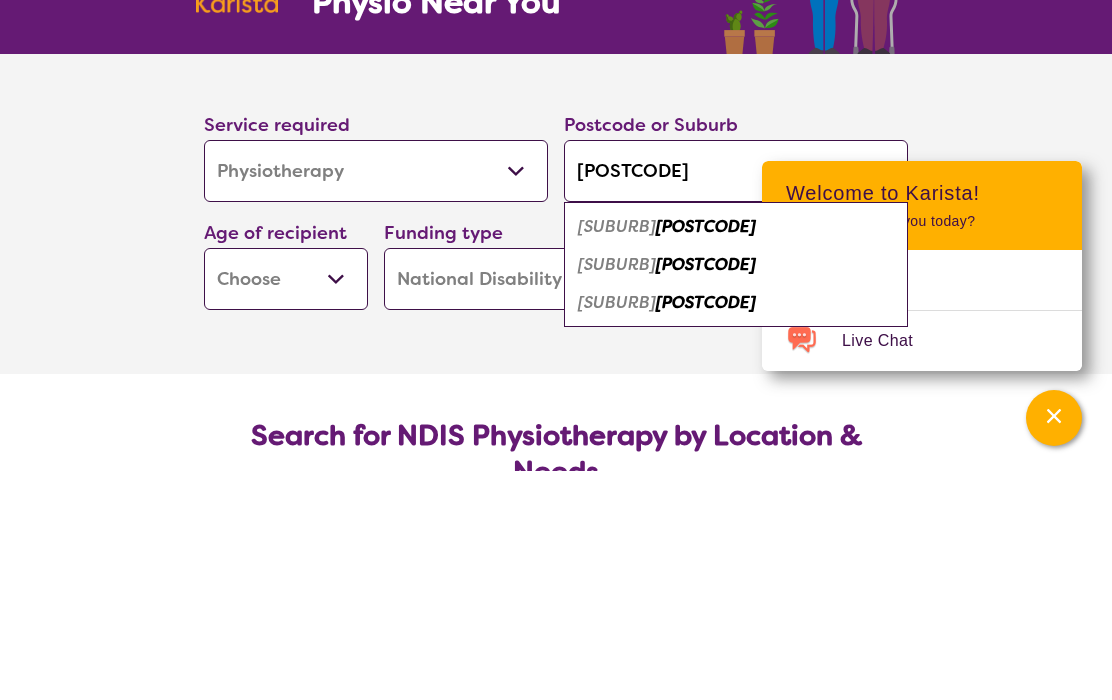type on "[POSTCODE]" 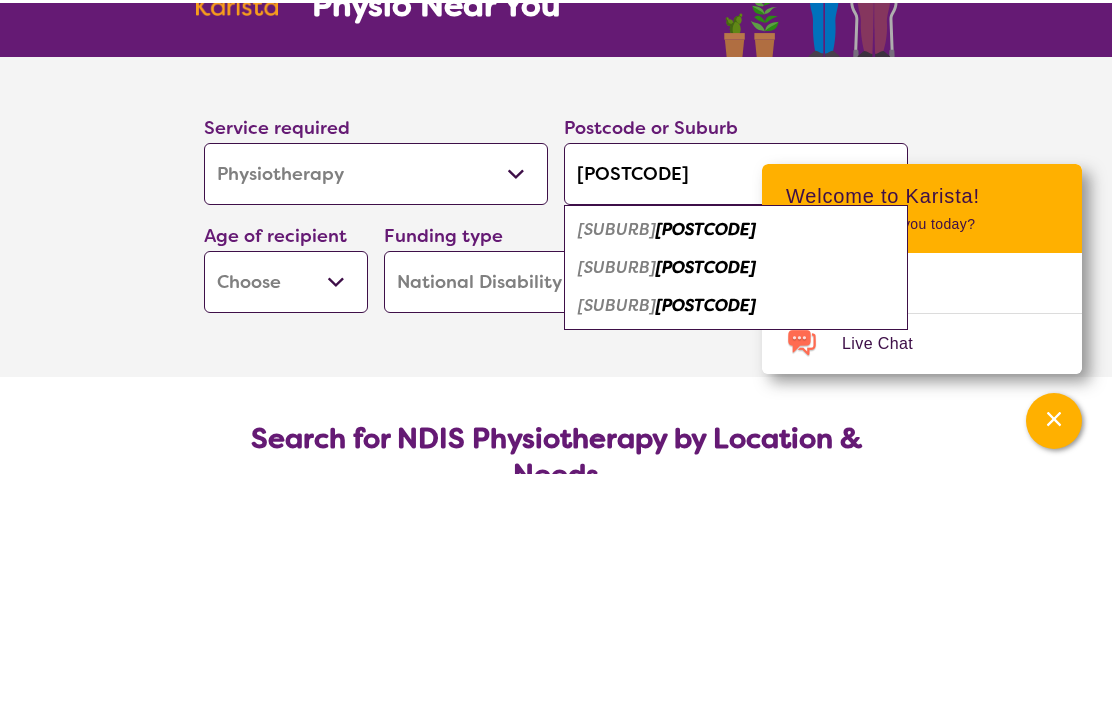 scroll, scrollTop: 229, scrollLeft: 0, axis: vertical 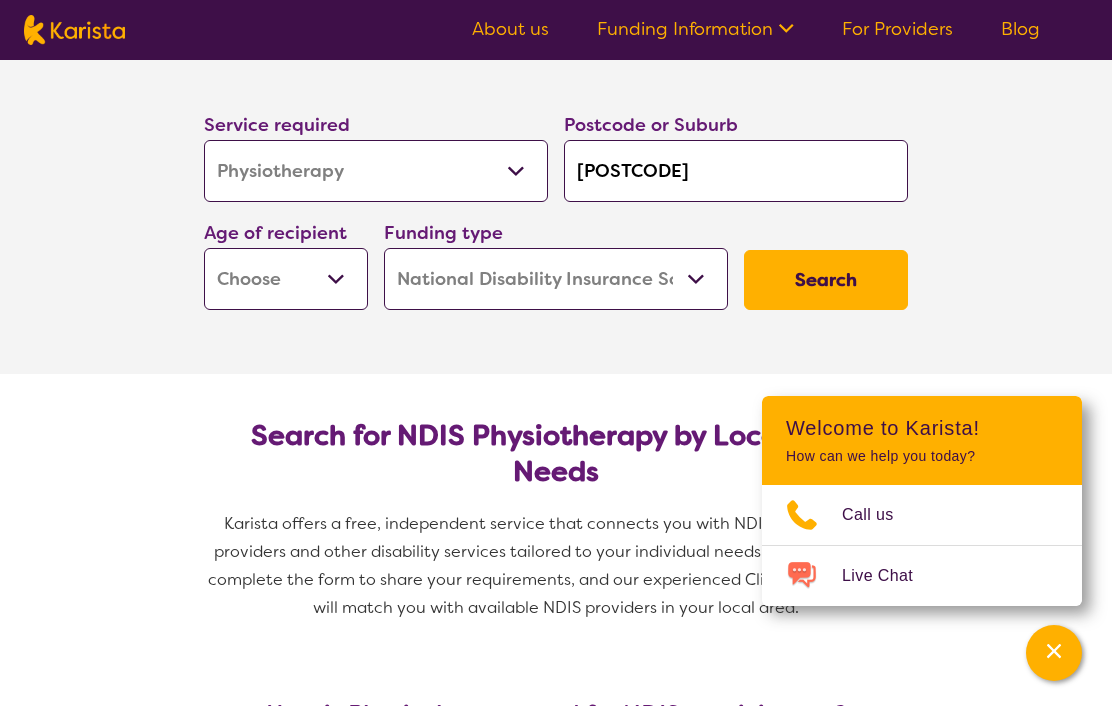 click on "Early Childhood - 0 to 9 Child - 10 to 11 Adolescent - 12 to 17 Adult - 18 to 64 Aged - 65+" at bounding box center [286, 279] 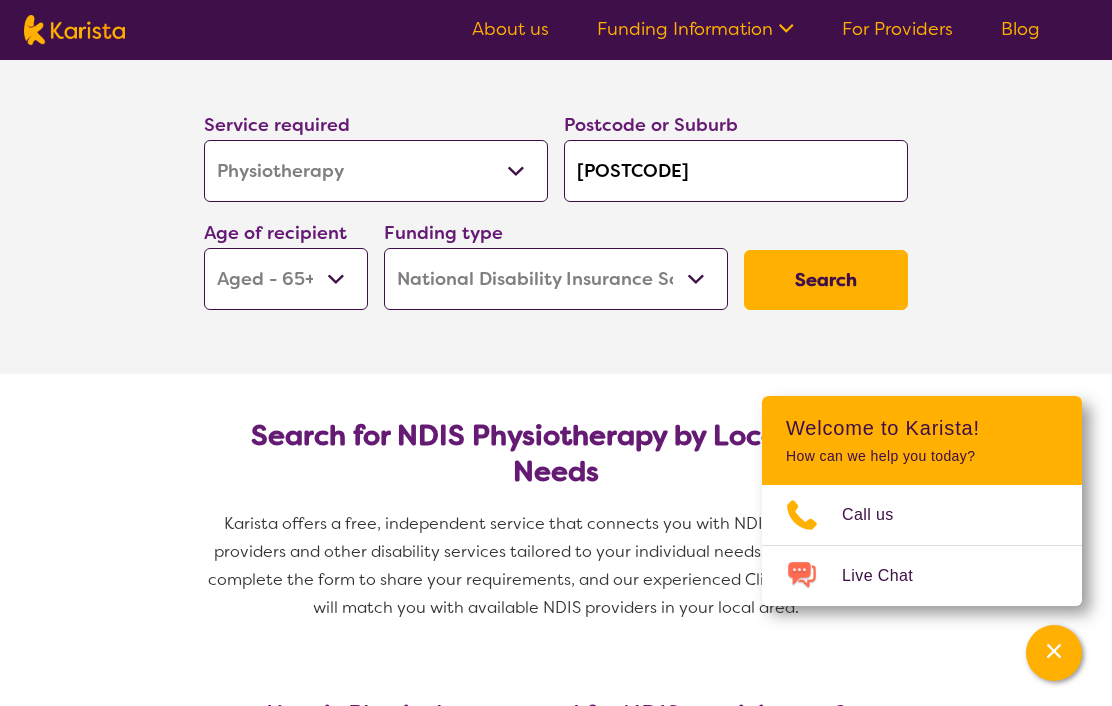 select on "AG" 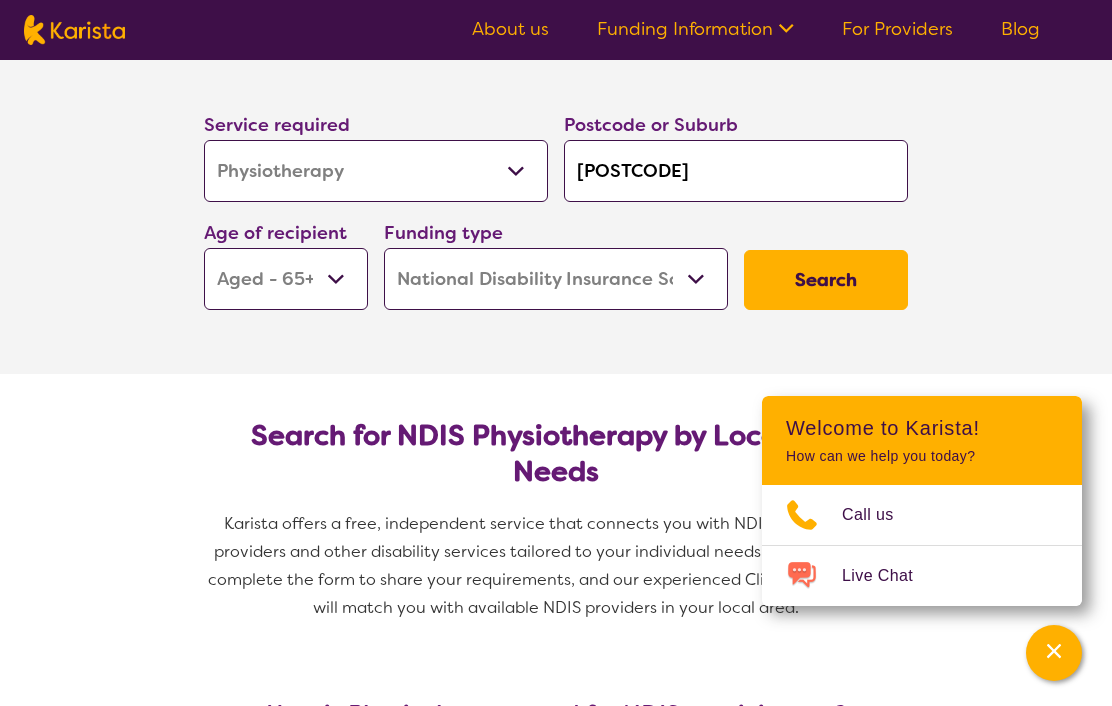 click on "Home Care Package (HCP) National Disability Insurance Scheme (NDIS) I don't know" at bounding box center [556, 279] 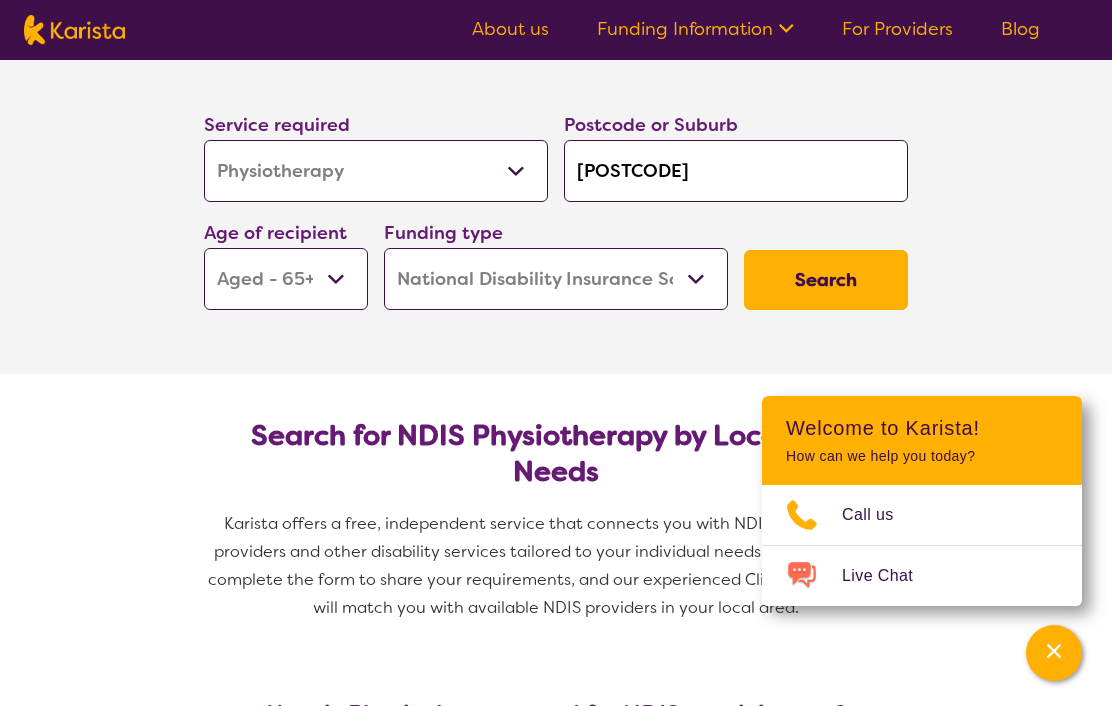 click on "Search" at bounding box center [826, 280] 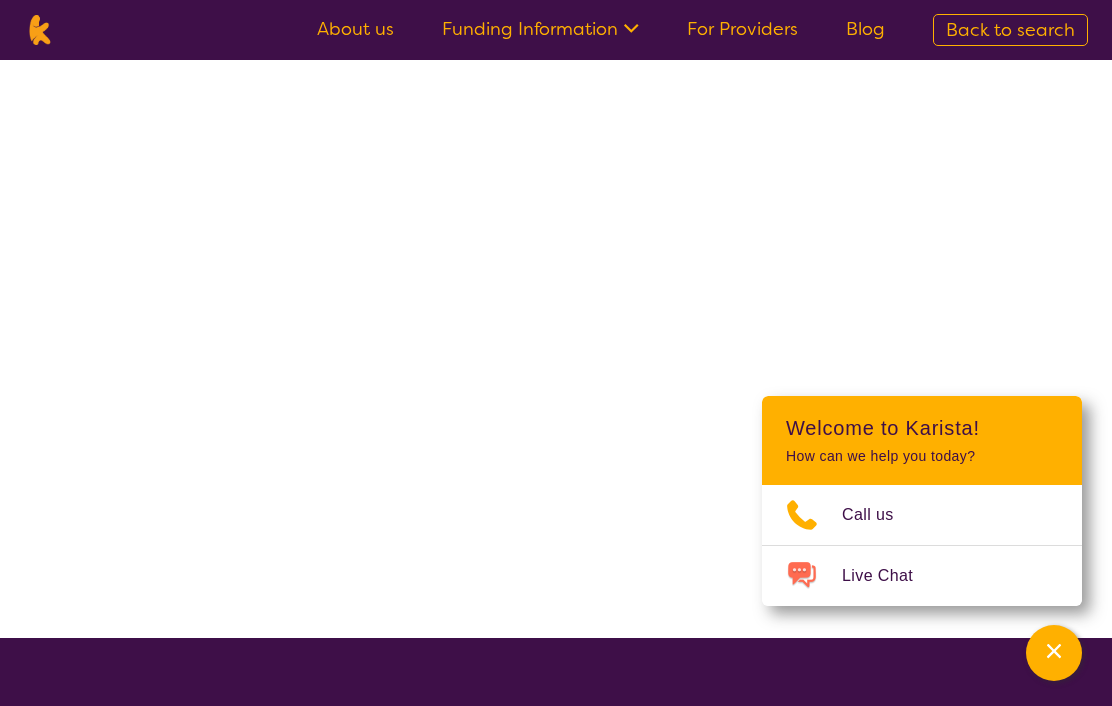 scroll, scrollTop: 0, scrollLeft: 0, axis: both 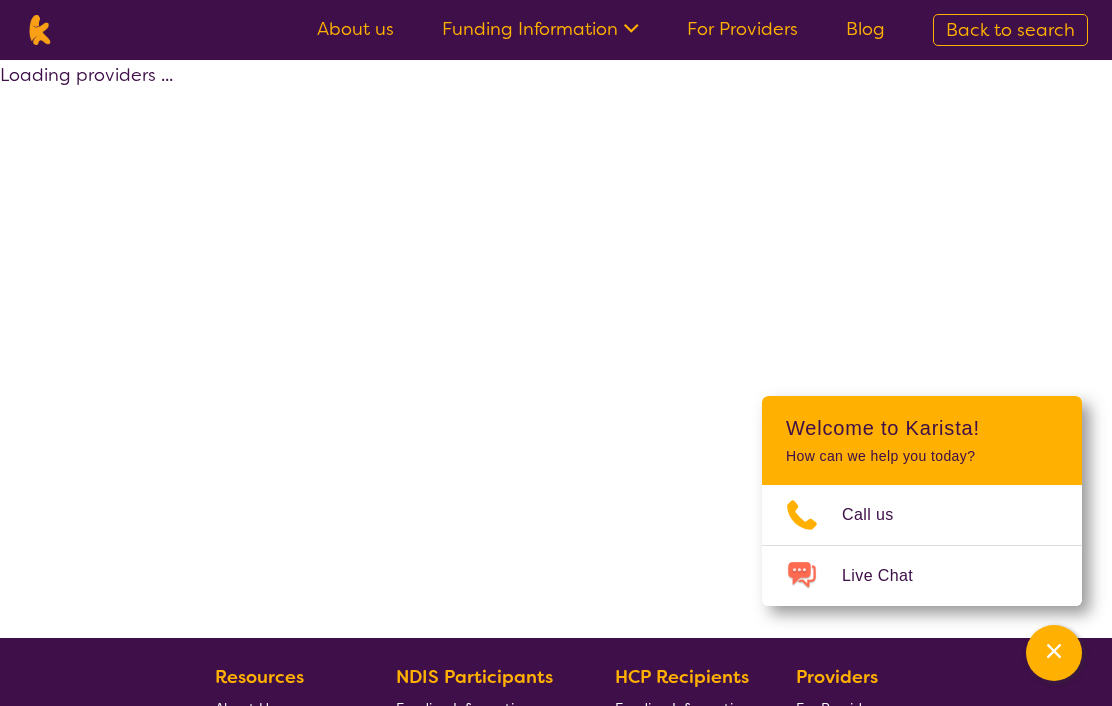 select on "by_score" 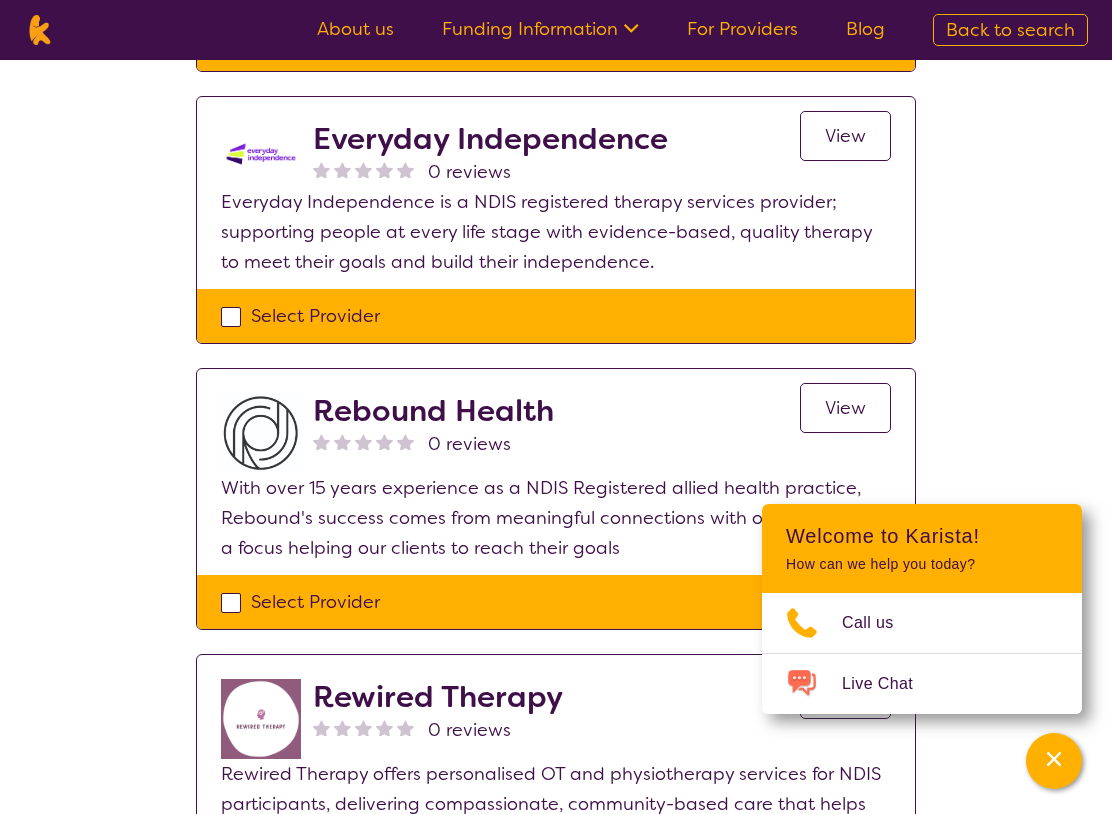 scroll, scrollTop: 395, scrollLeft: 0, axis: vertical 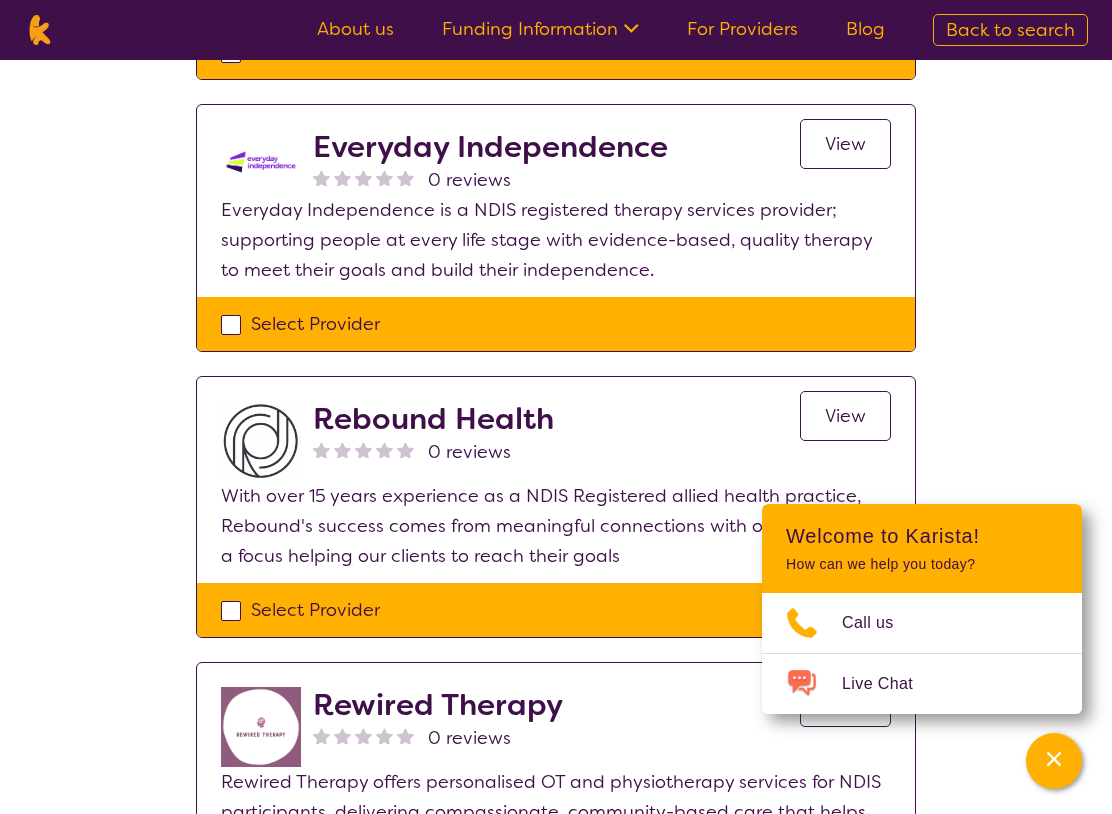 click on "Welcome to Karista! How can we help you today?" at bounding box center [922, 548] 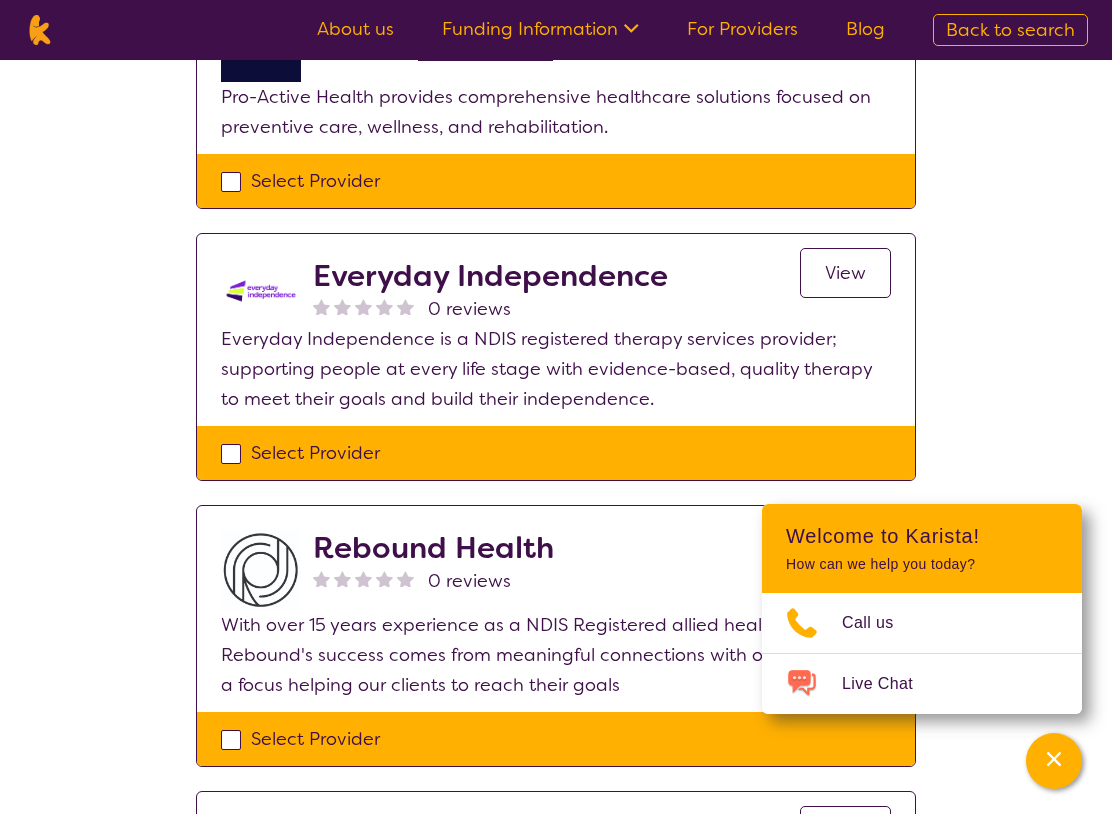 scroll, scrollTop: 272, scrollLeft: 0, axis: vertical 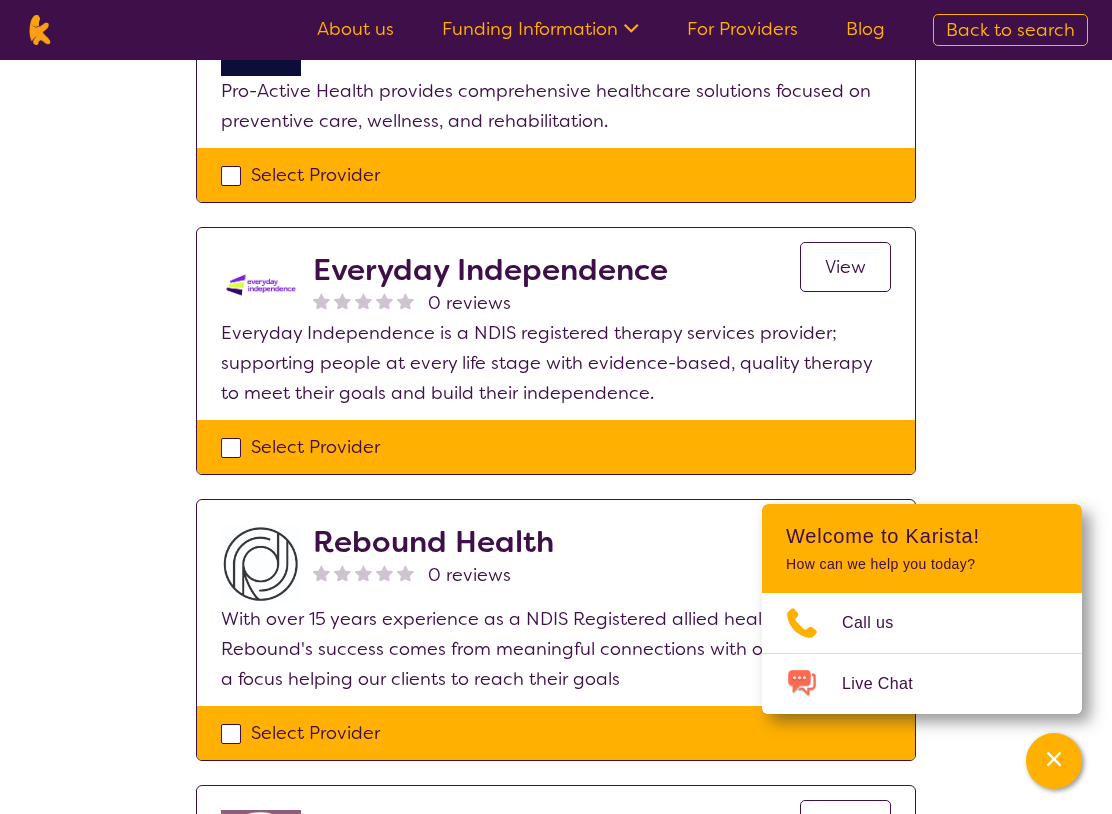 click on "View" at bounding box center [845, 267] 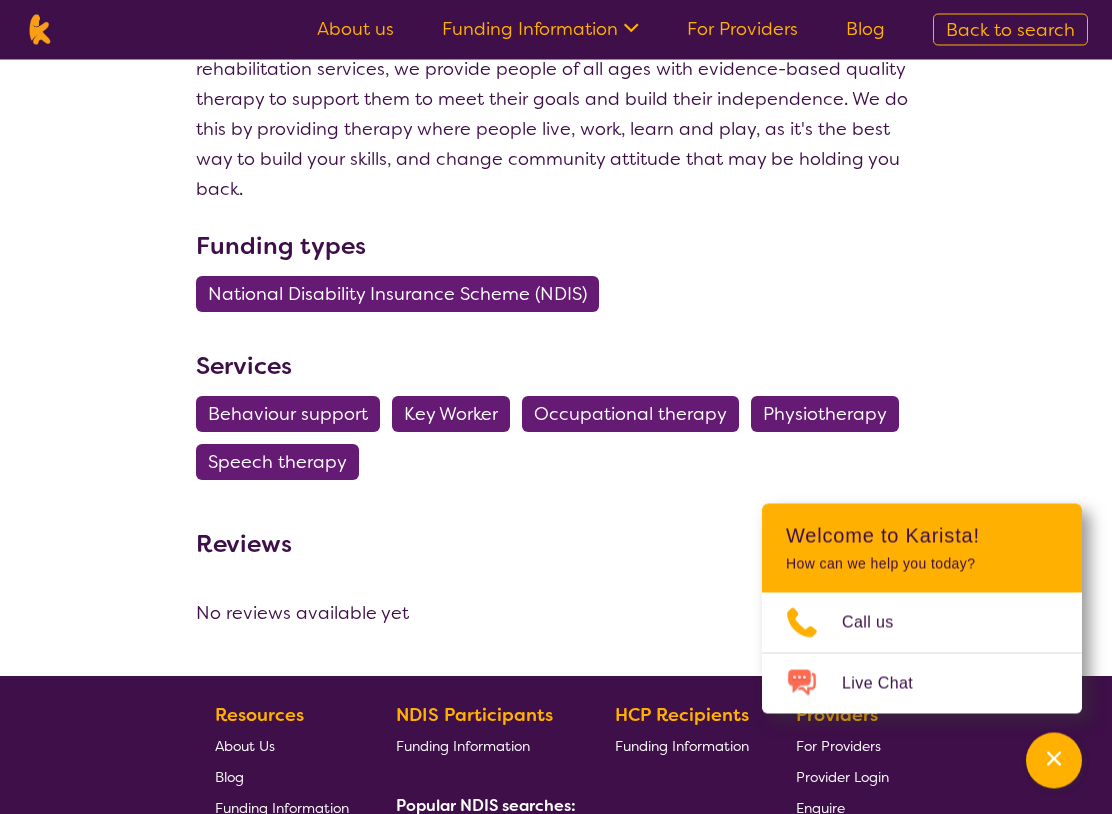 scroll, scrollTop: 1138, scrollLeft: 0, axis: vertical 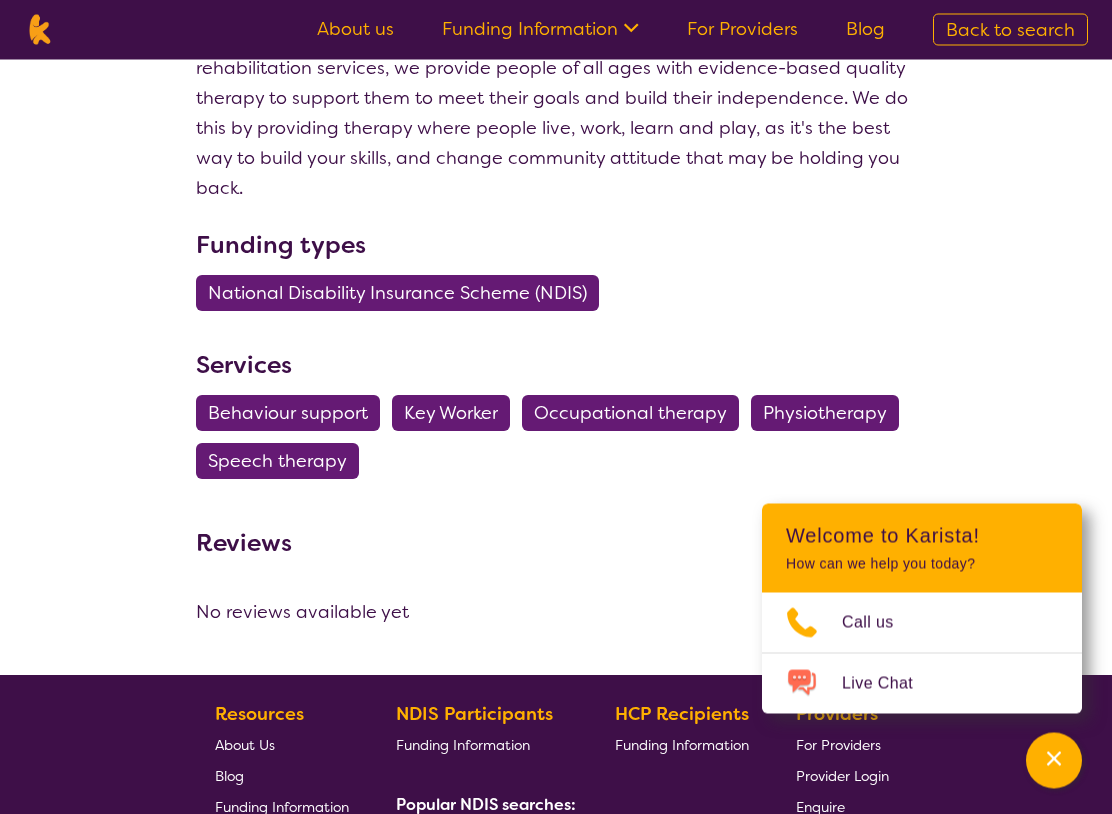 click on "Physiotherapy" at bounding box center (825, 414) 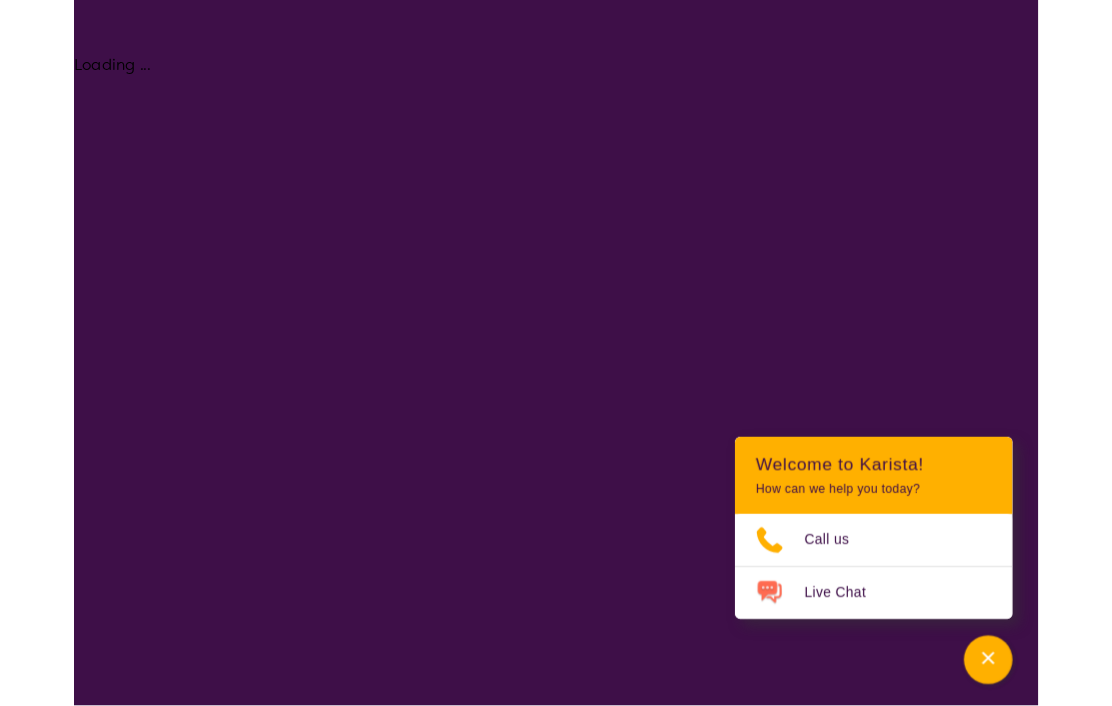 scroll, scrollTop: 0, scrollLeft: 0, axis: both 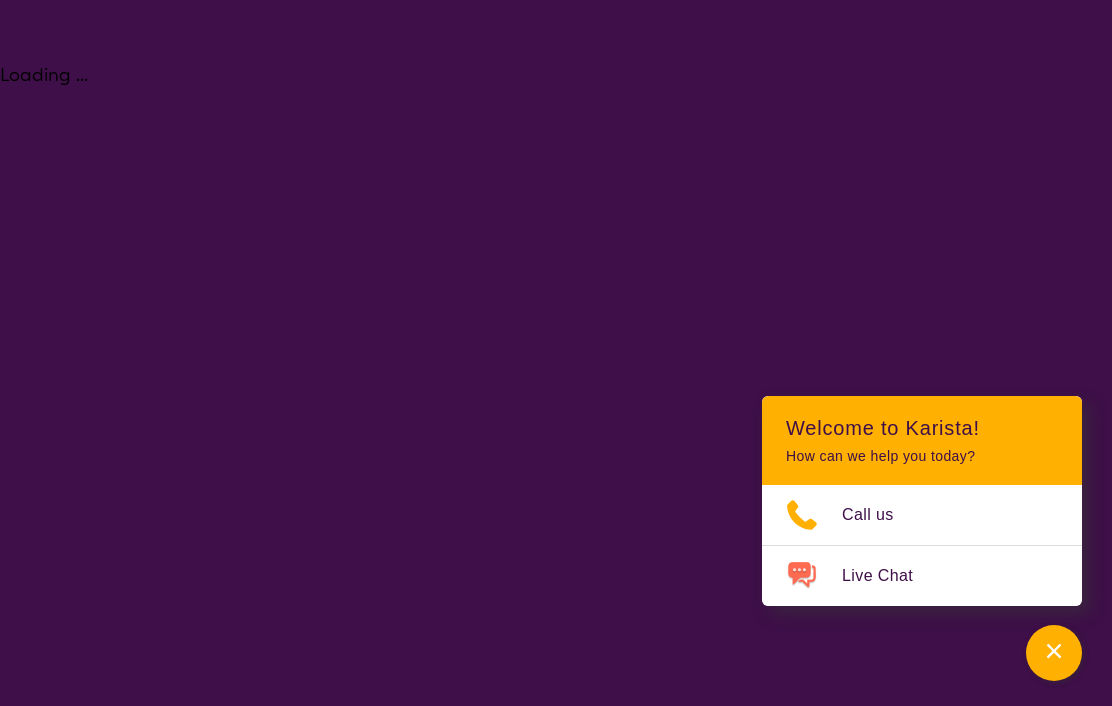 select on "Physiotherapy" 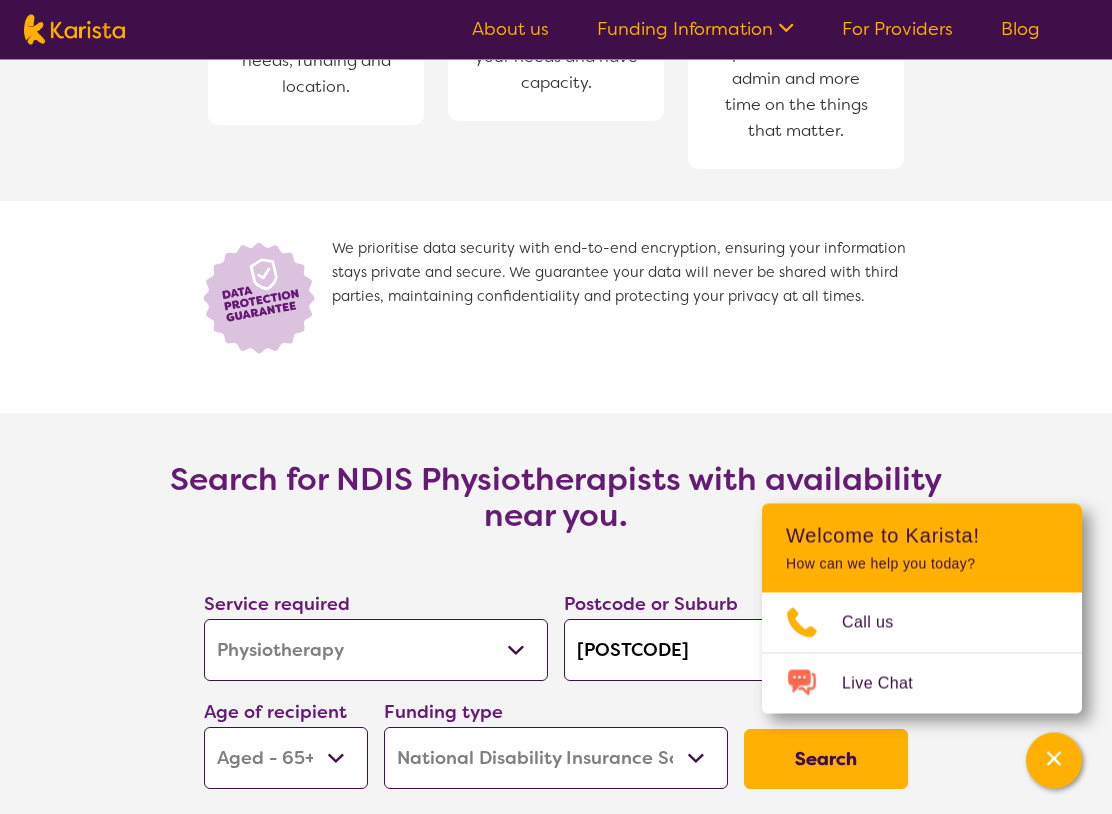 scroll, scrollTop: 2585, scrollLeft: 0, axis: vertical 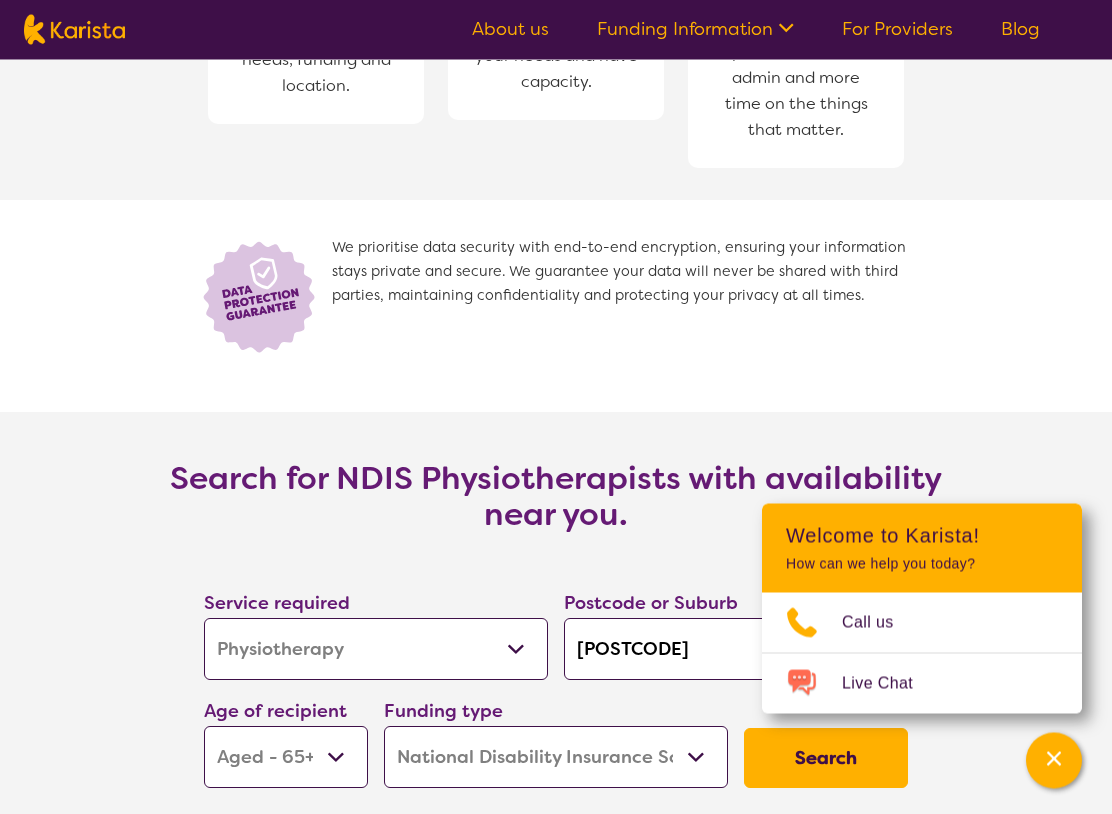 click on "We prioritise data security with end-to-end encryption, ensuring your information stays private and secure. We guarantee your data will never be shared with third parties, maintaining confidentiality and protecting your privacy at all times." at bounding box center (556, 307) 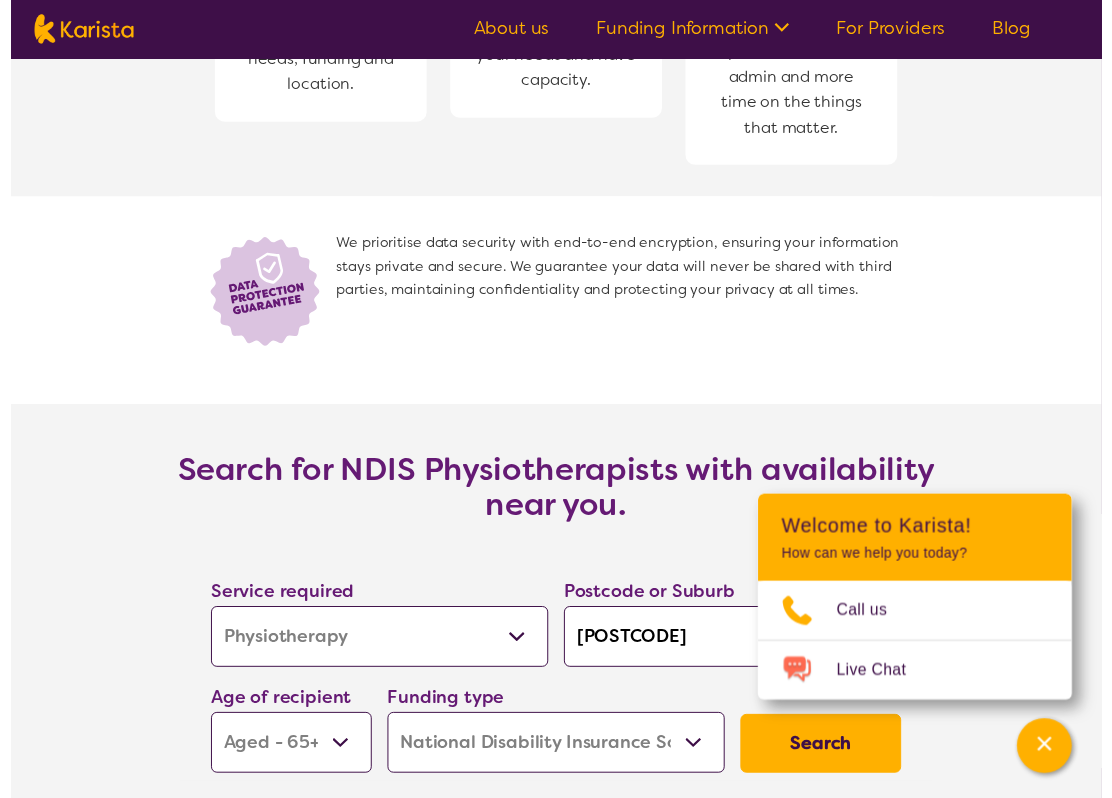 scroll, scrollTop: 0, scrollLeft: 0, axis: both 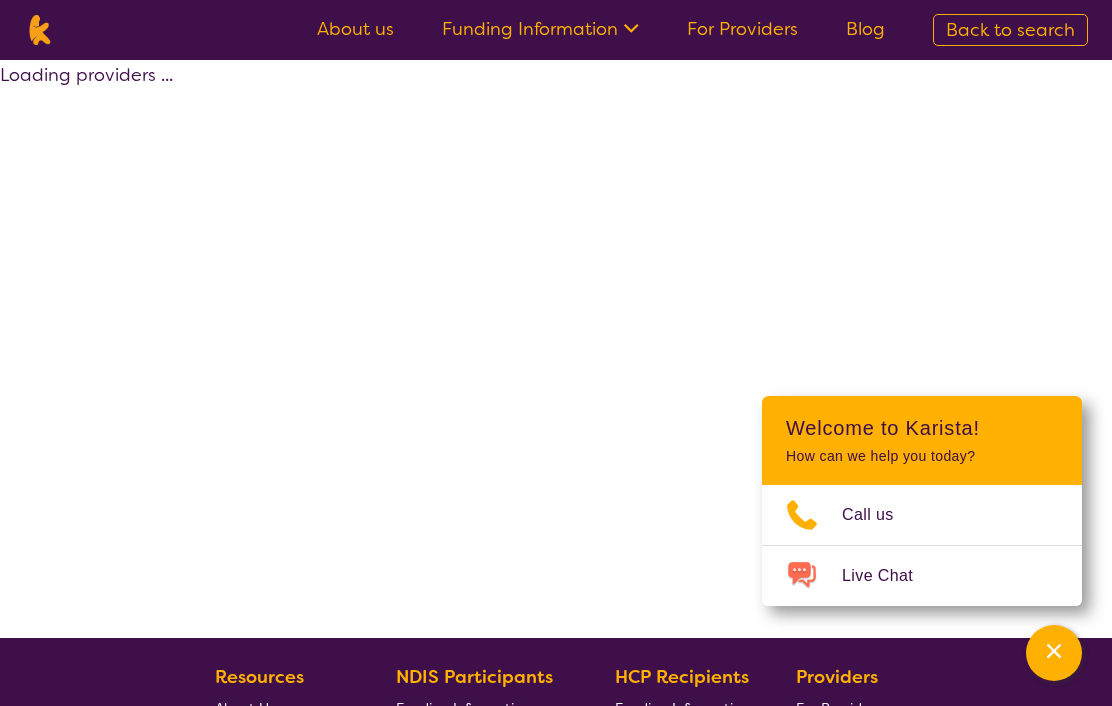 select on "by_score" 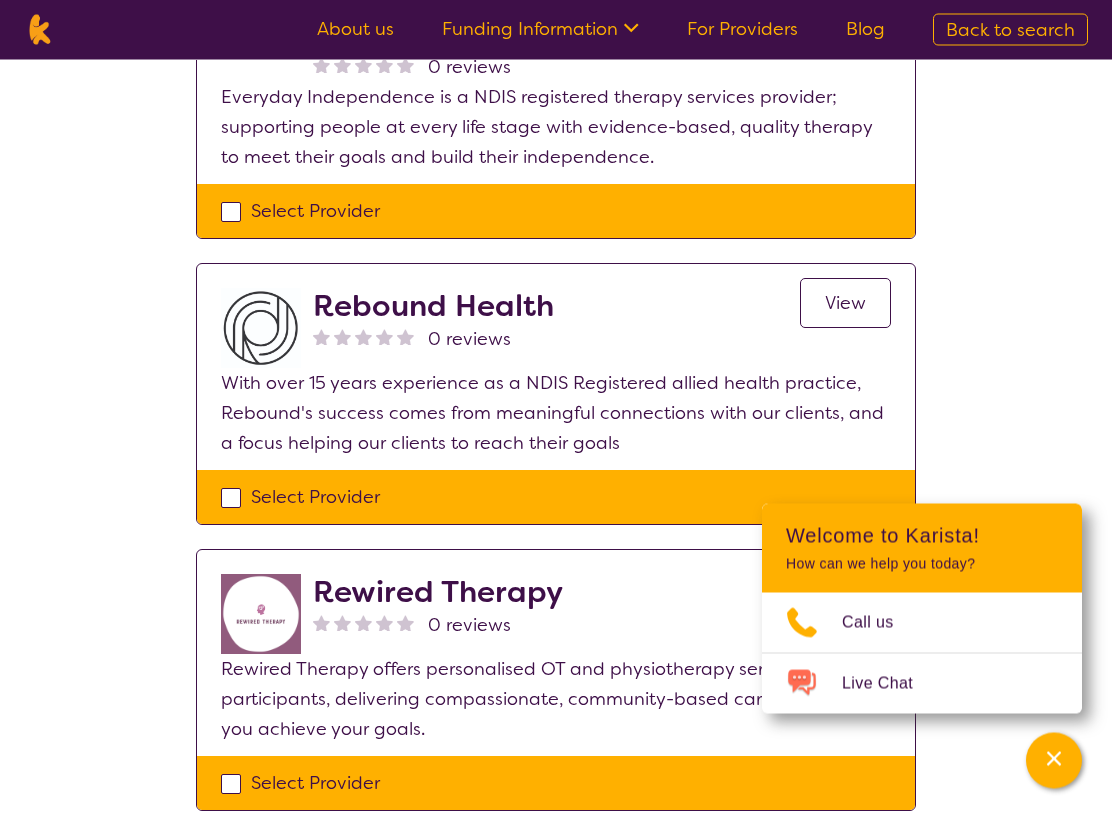 scroll, scrollTop: 517, scrollLeft: 0, axis: vertical 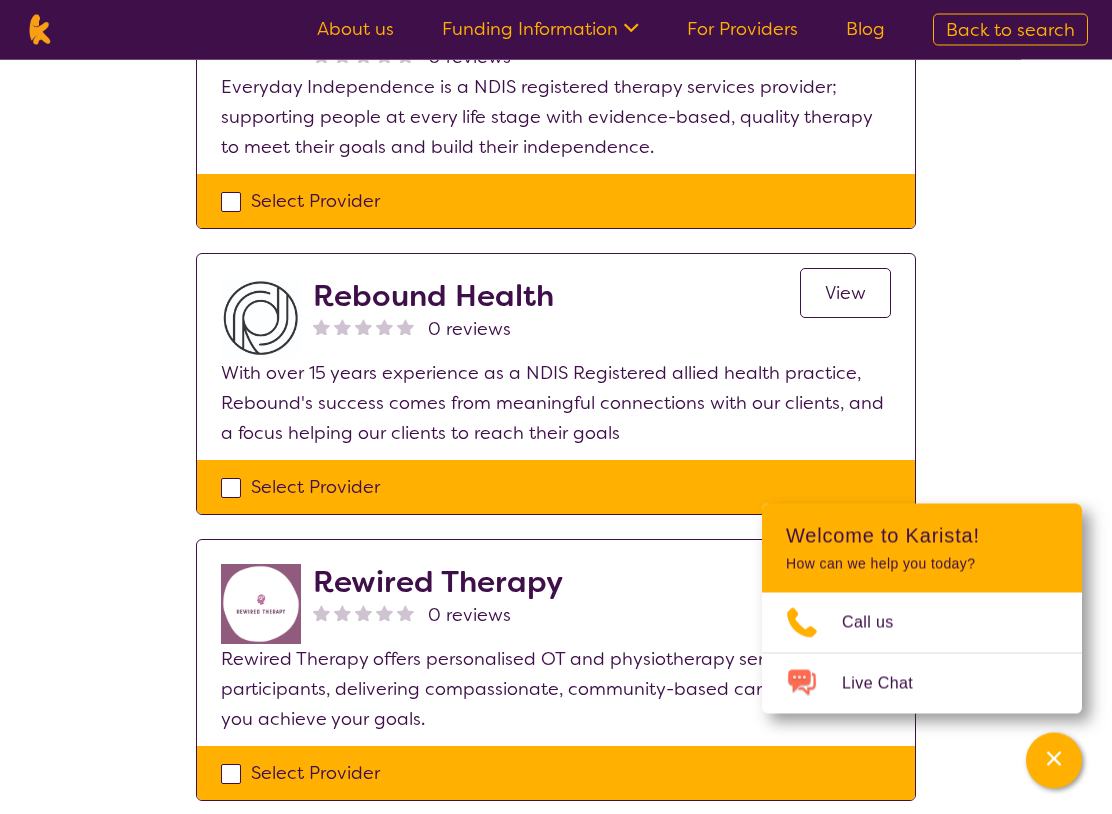 click on "View" at bounding box center [845, 294] 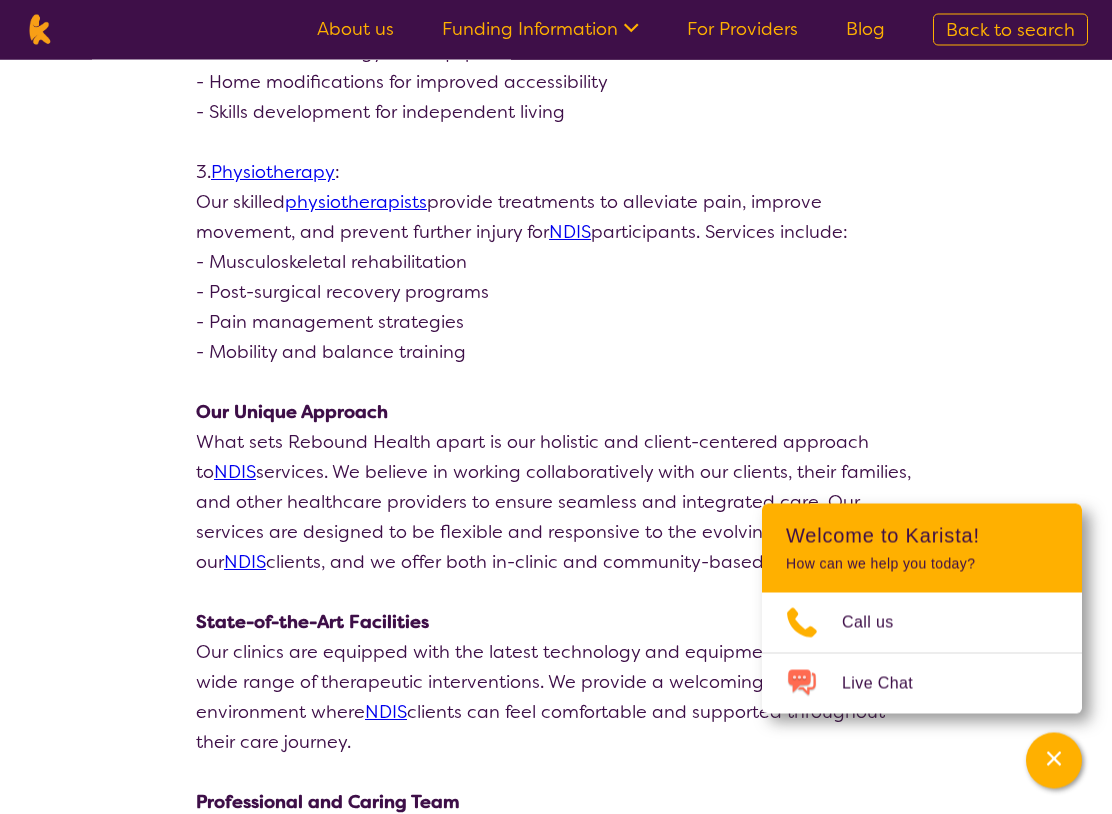 scroll, scrollTop: 1278, scrollLeft: 0, axis: vertical 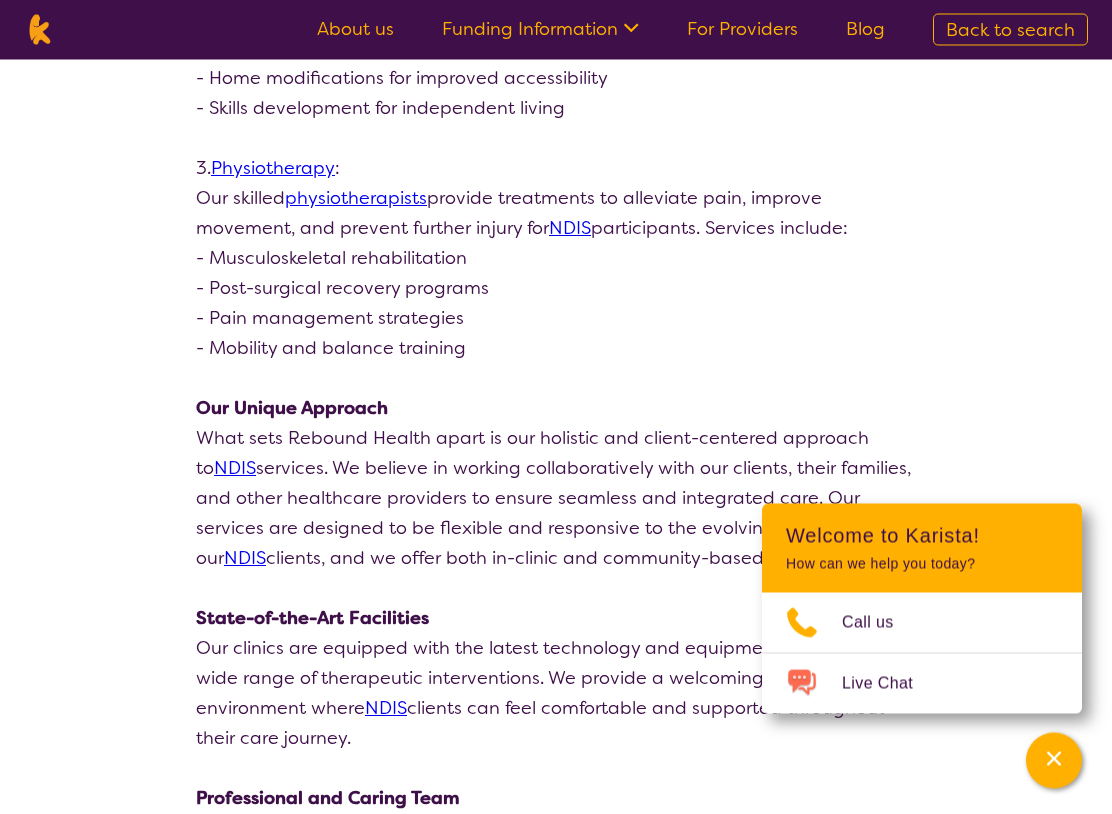 click at bounding box center (1054, 761) 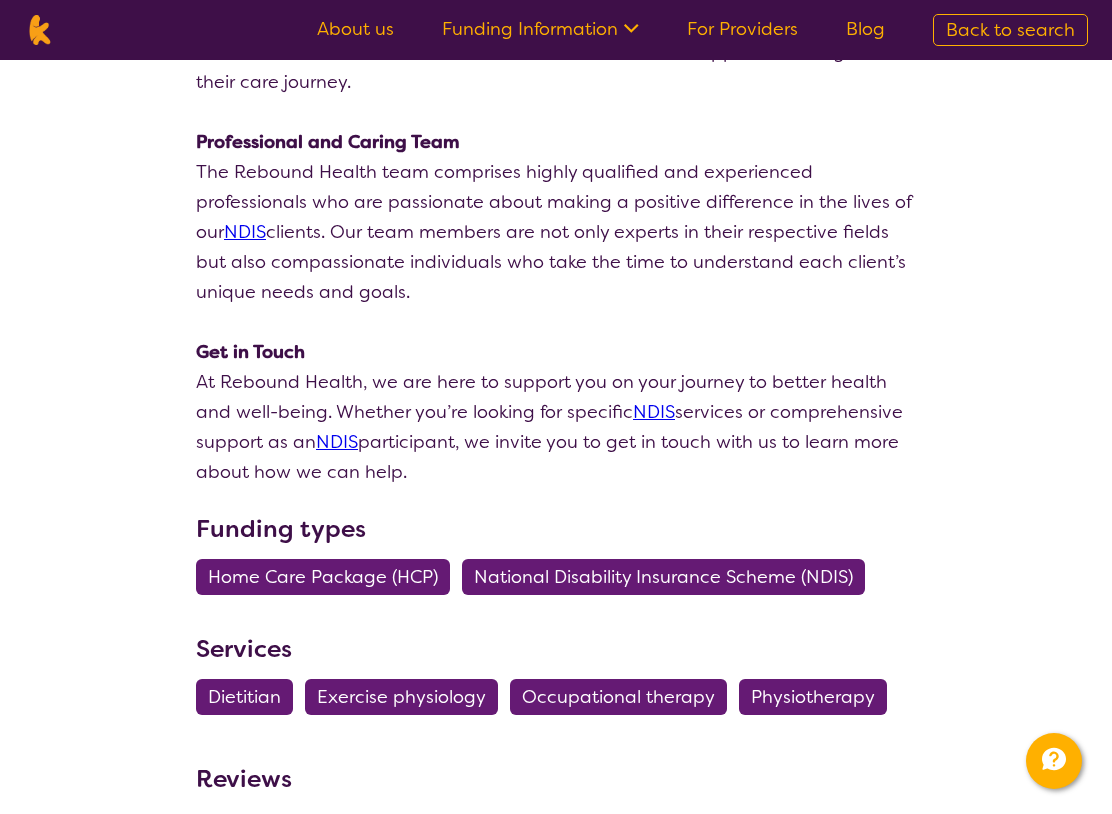 scroll, scrollTop: 1932, scrollLeft: 0, axis: vertical 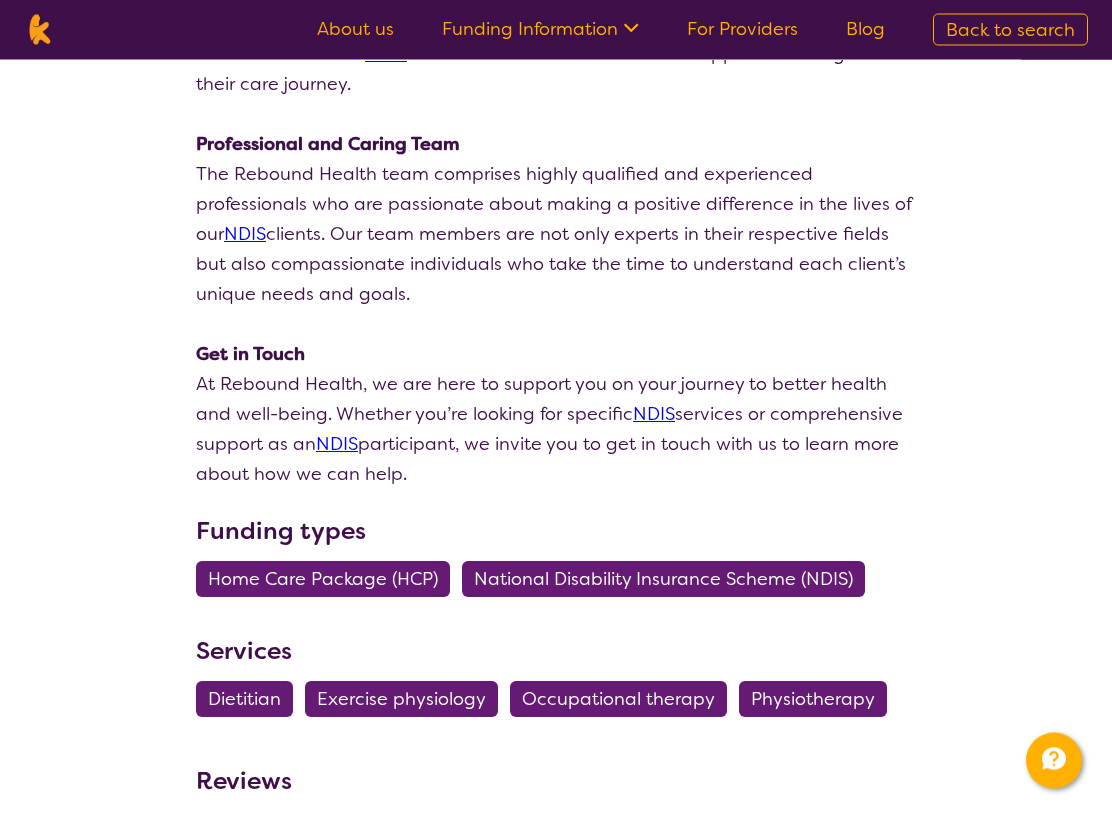 click on "National Disability Insurance Scheme (NDIS)" at bounding box center [663, 580] 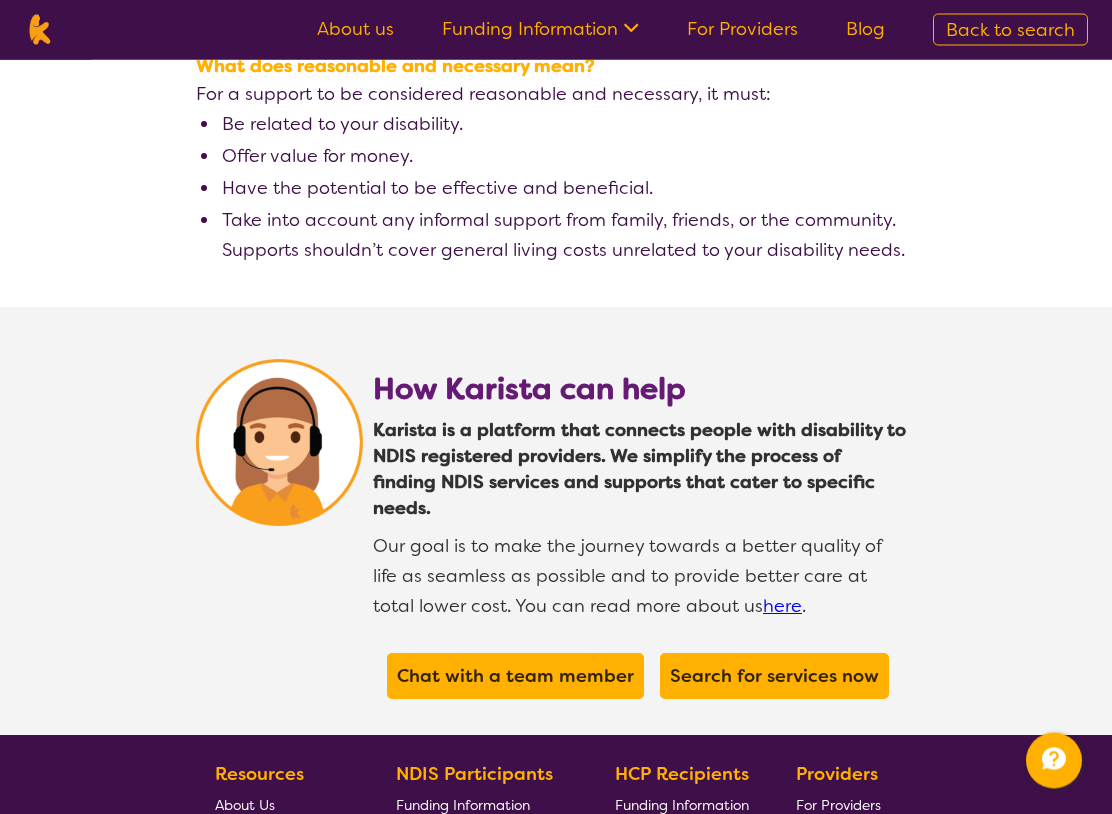 scroll, scrollTop: 3479, scrollLeft: 0, axis: vertical 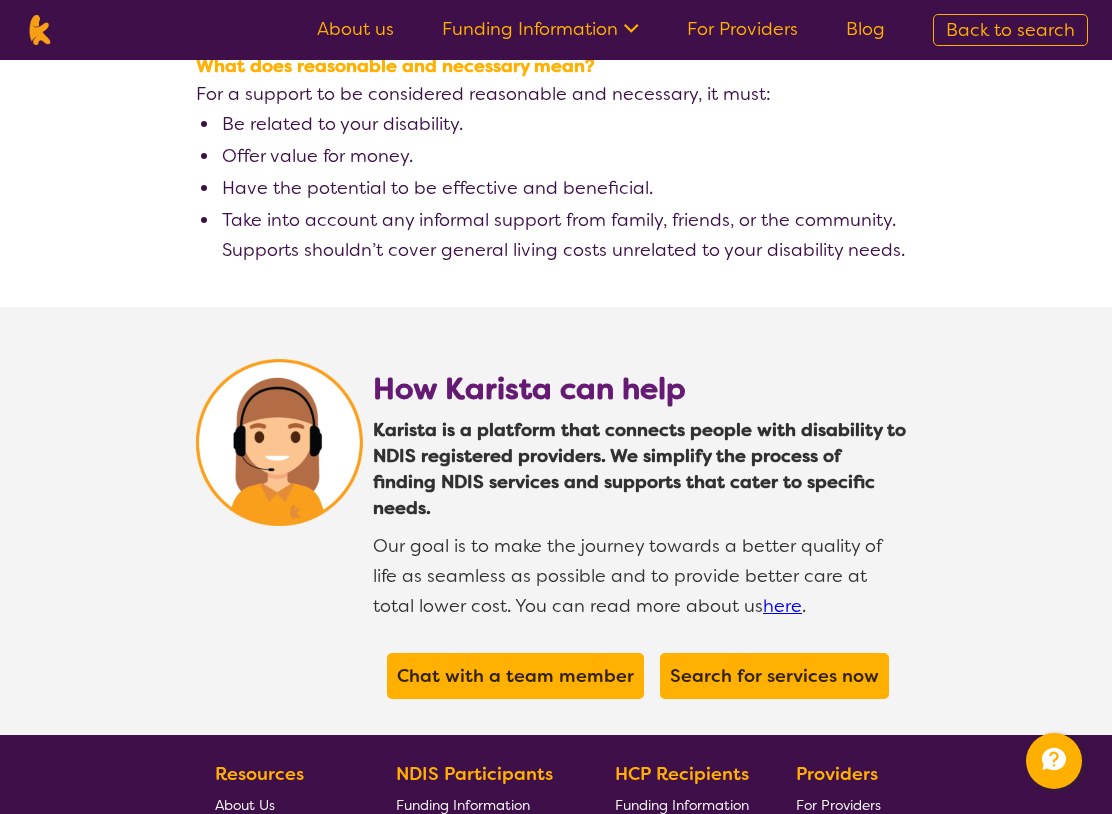 click on "Search for services now" at bounding box center (774, 676) 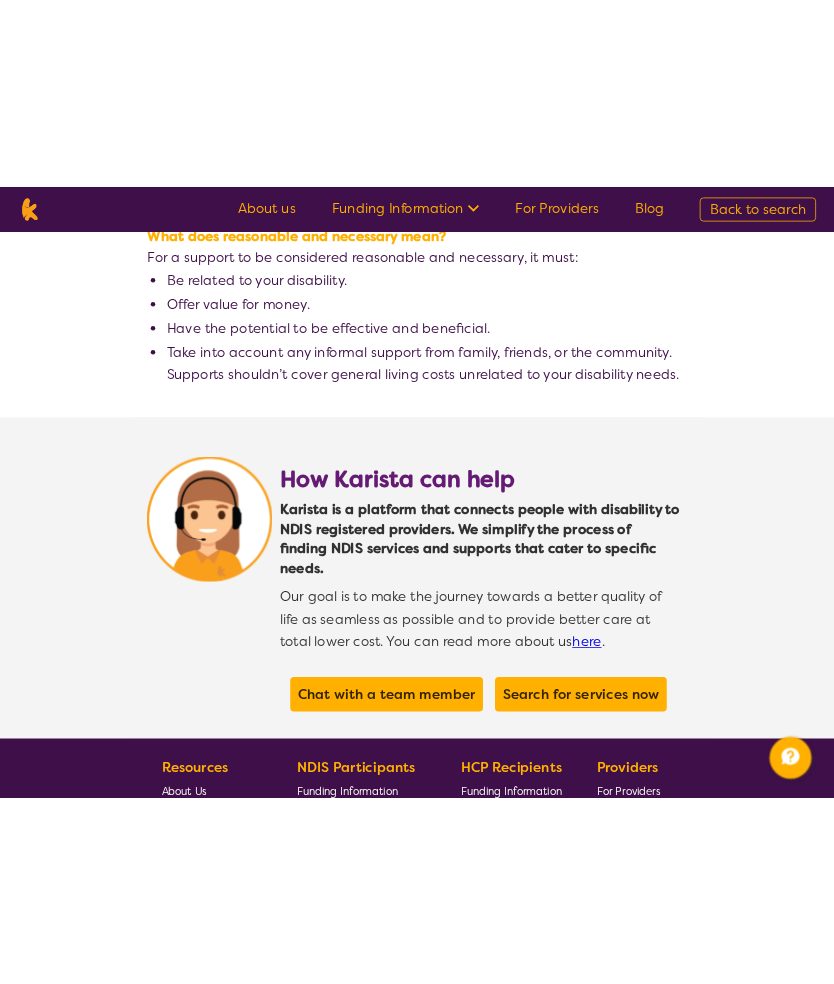 scroll, scrollTop: 3404, scrollLeft: 0, axis: vertical 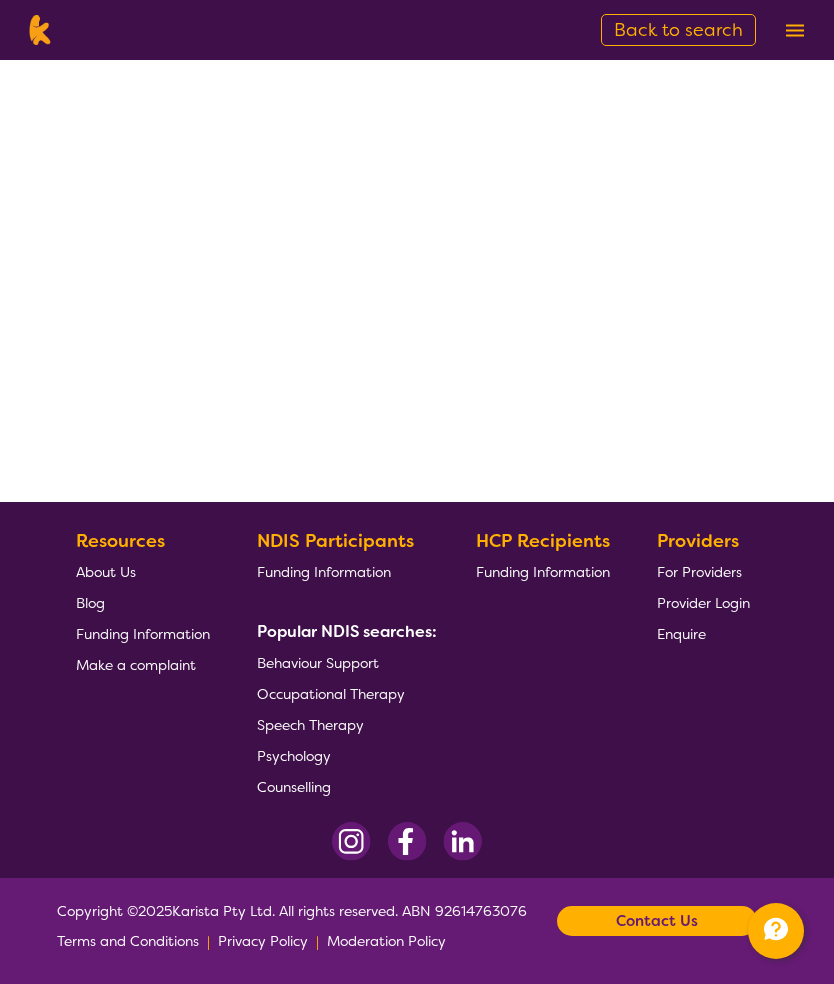 select on "by_score" 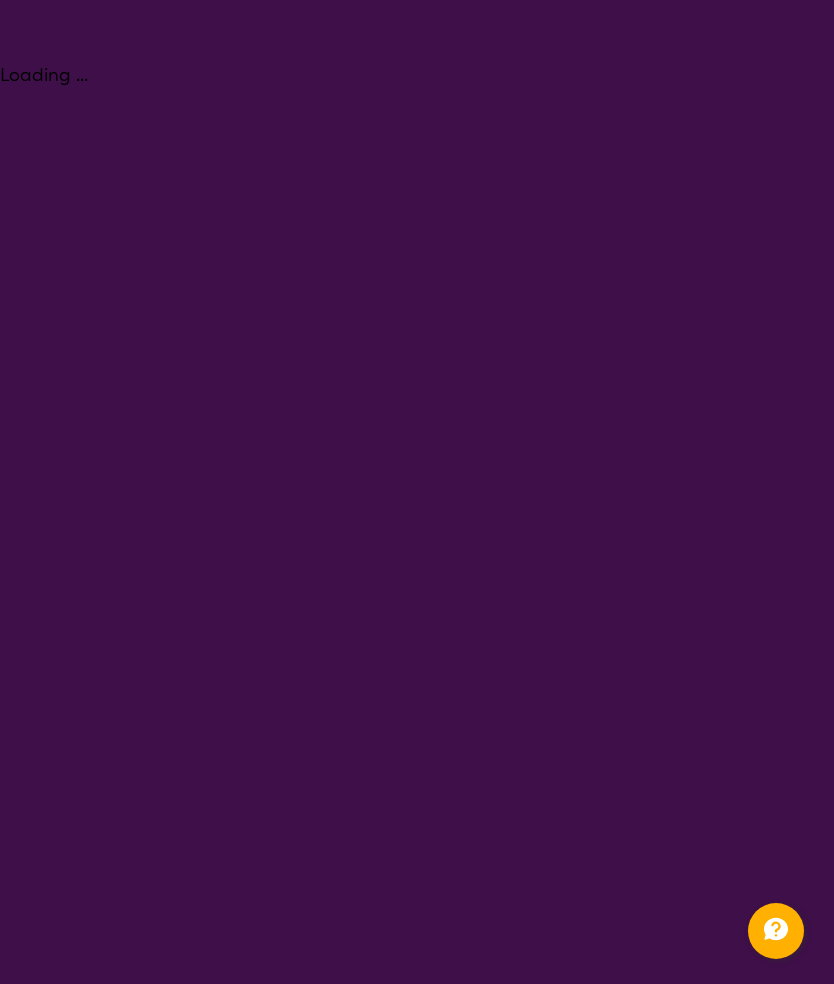 scroll, scrollTop: 0, scrollLeft: 0, axis: both 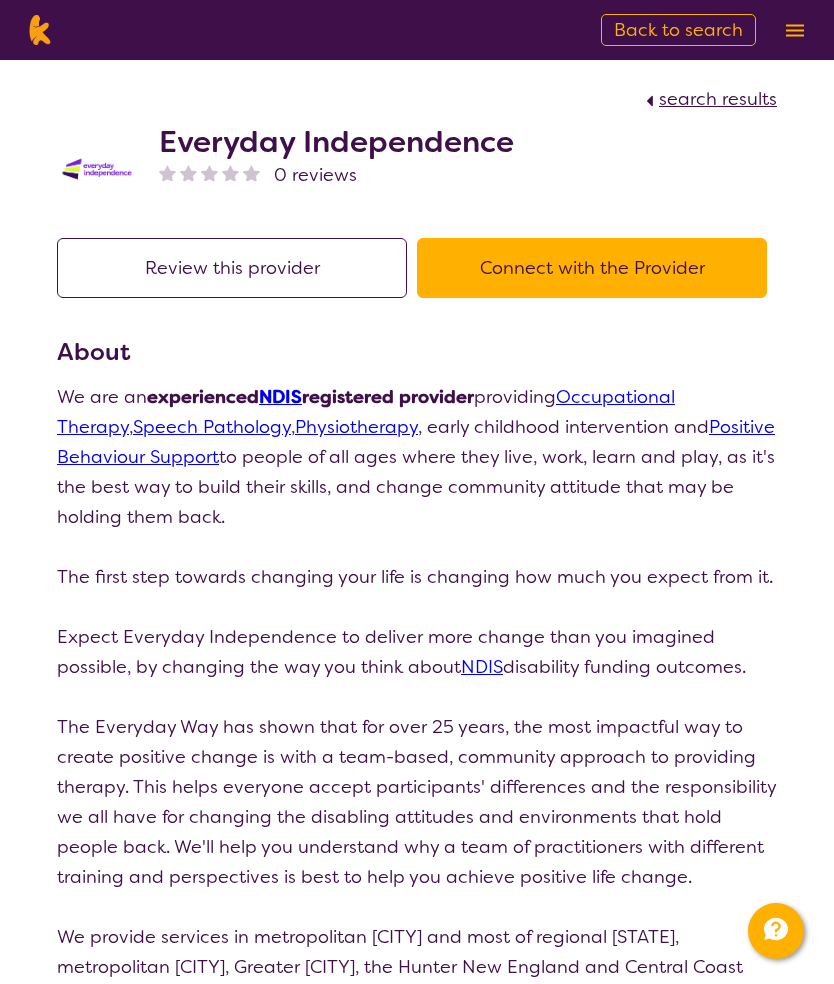 select on "by_score" 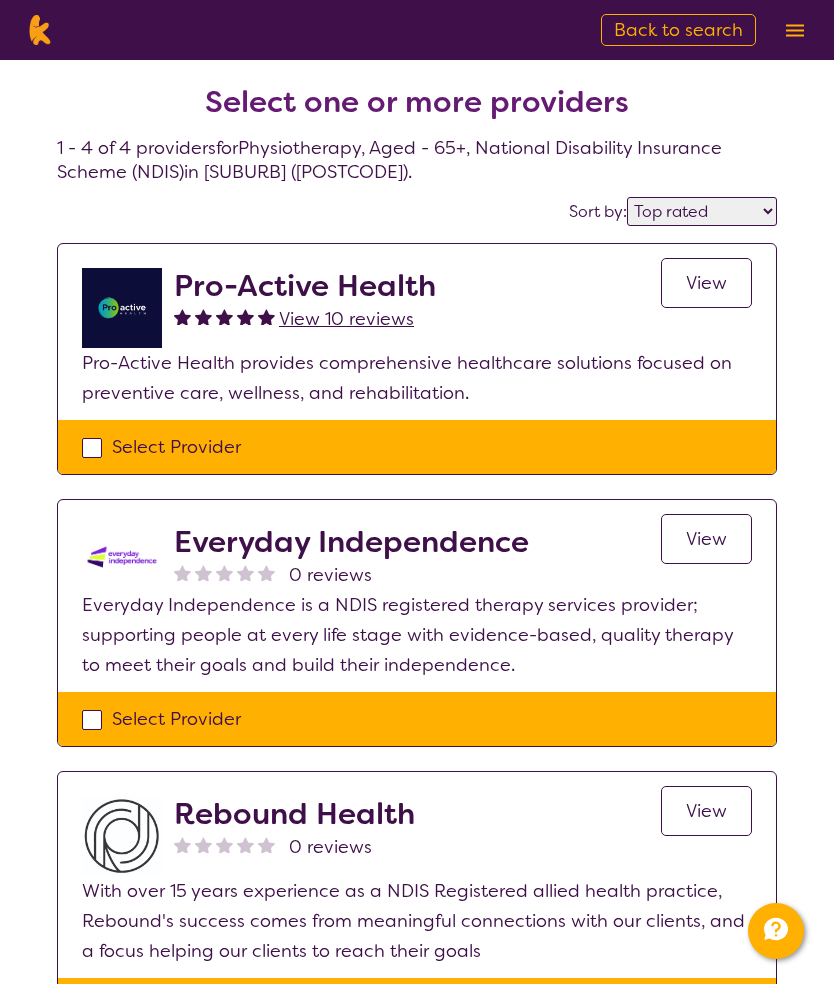 select on "Physiotherapy" 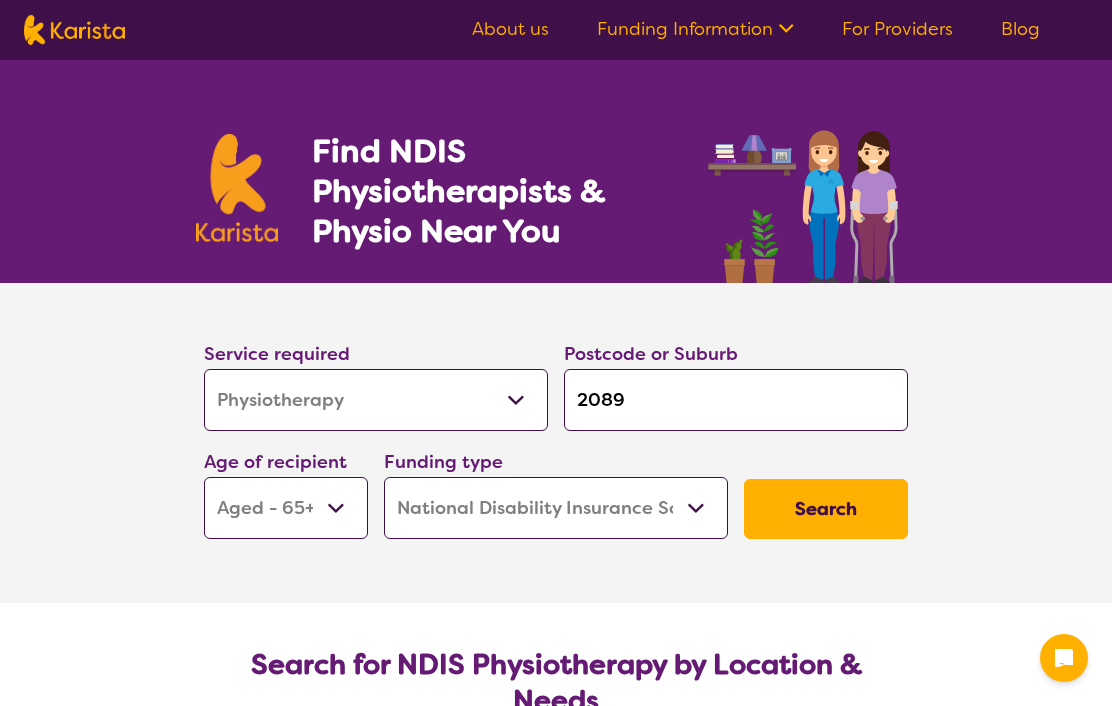 select on "Physiotherapy" 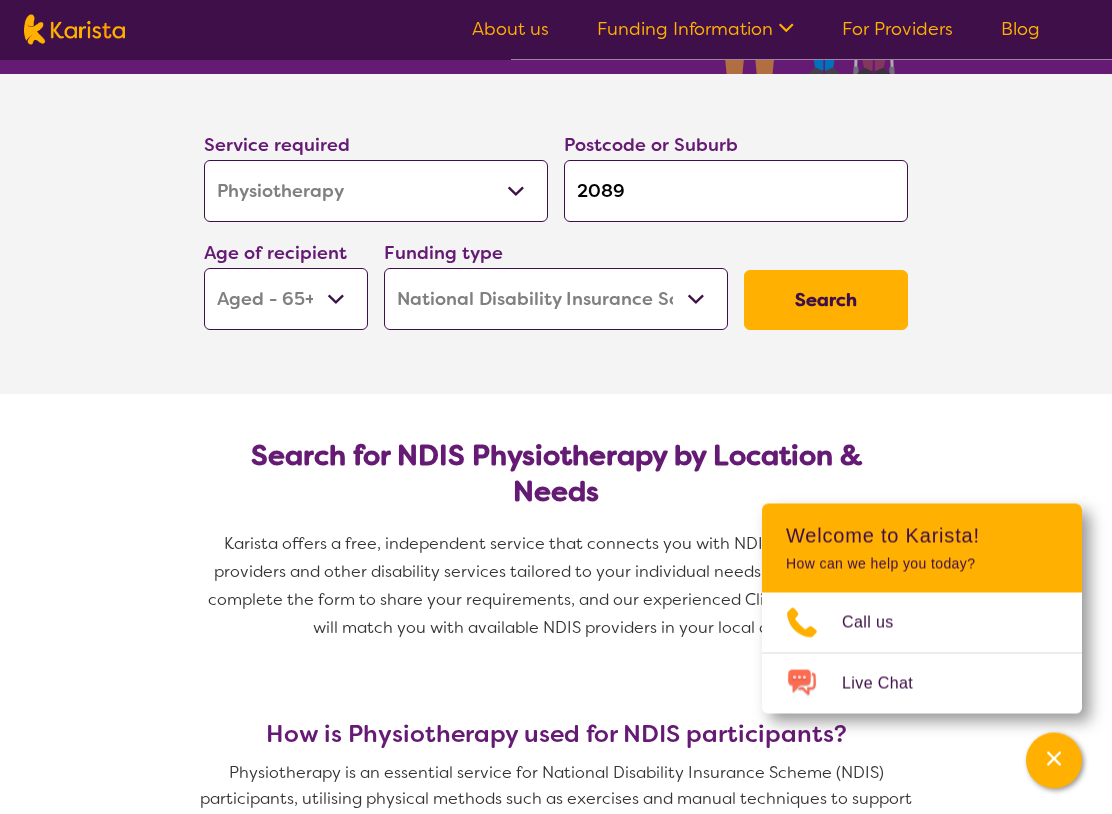 scroll, scrollTop: 209, scrollLeft: 0, axis: vertical 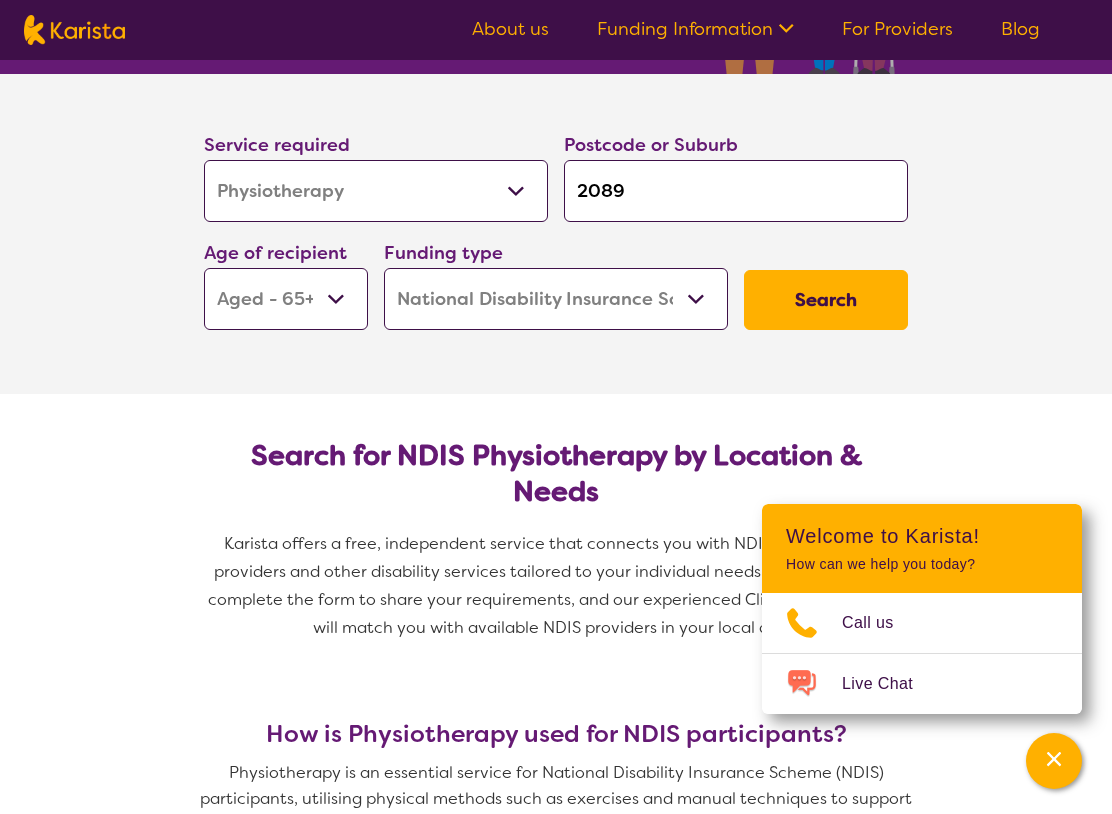 click at bounding box center [1054, 761] 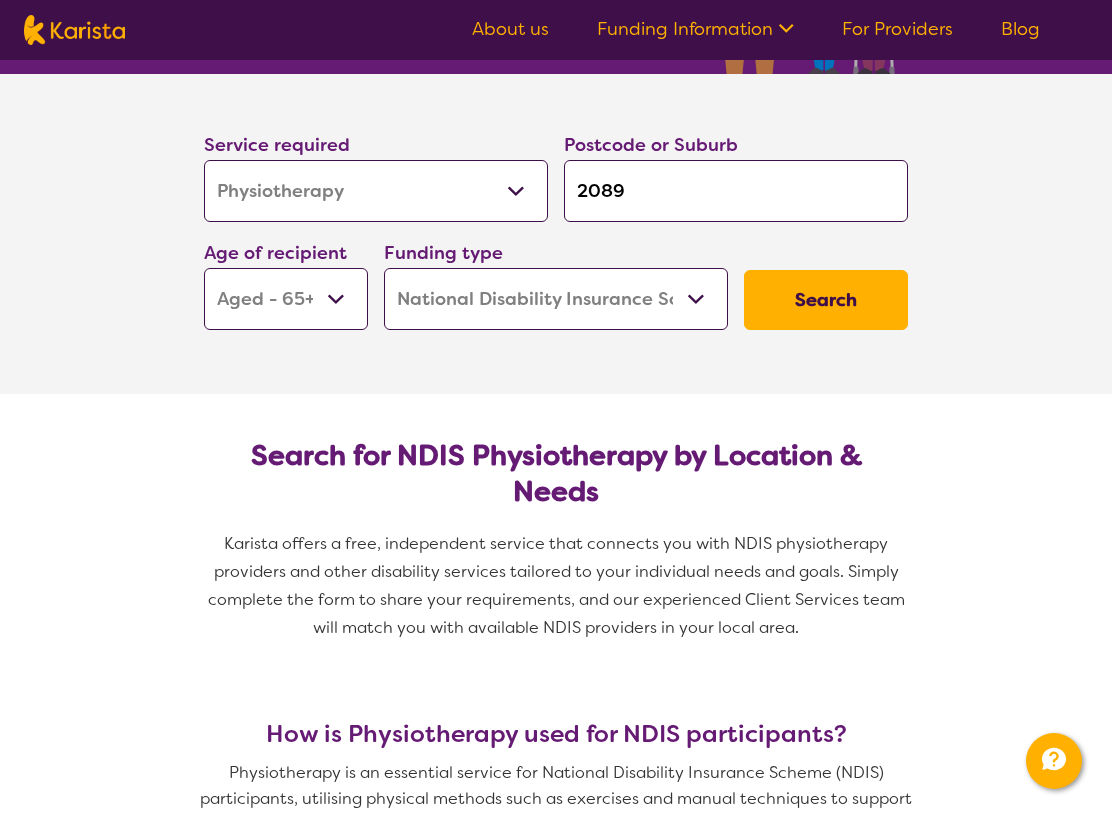 click on "Search" at bounding box center [826, 300] 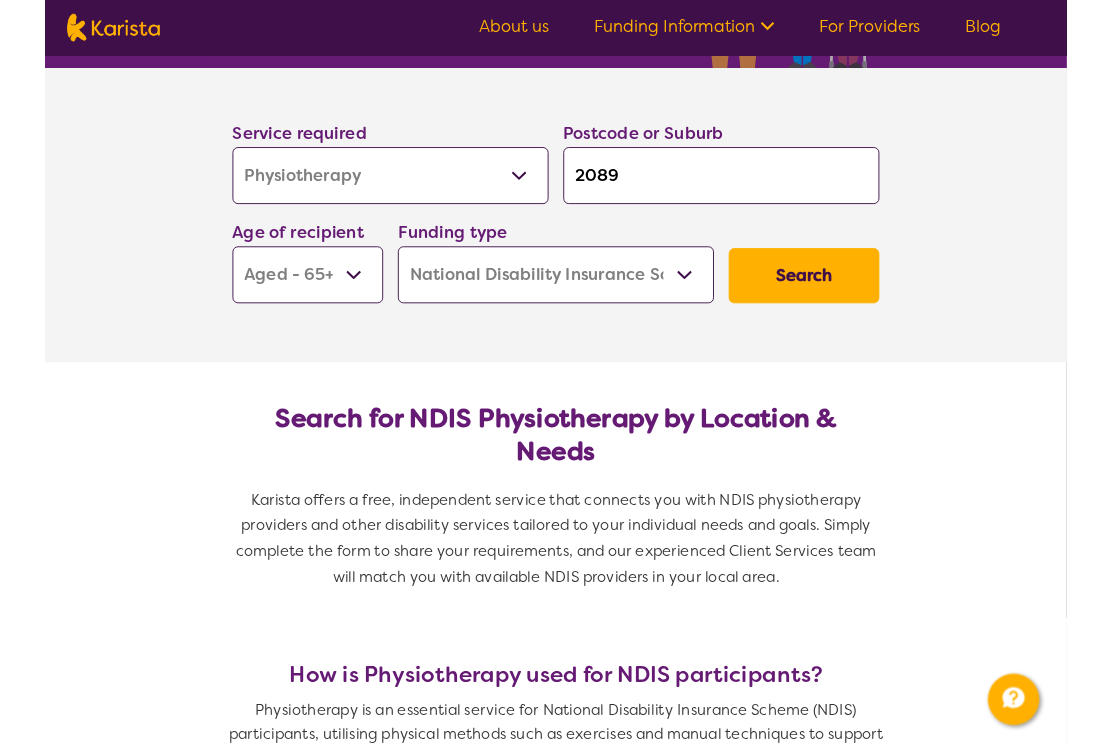 scroll, scrollTop: 0, scrollLeft: 0, axis: both 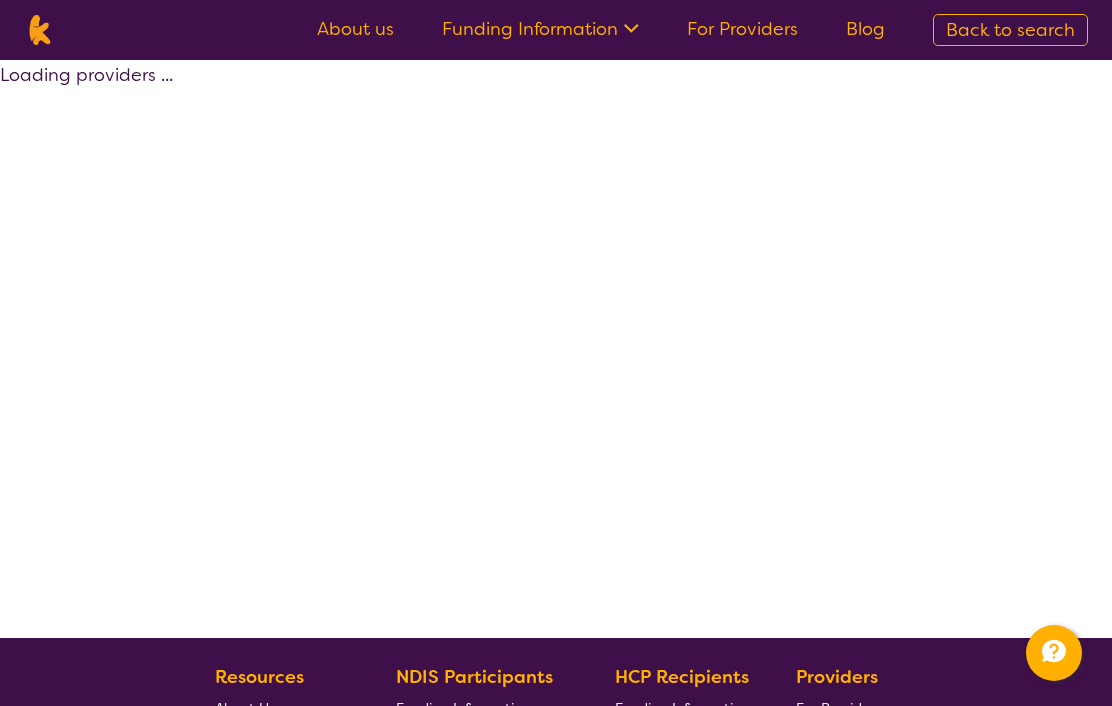 select on "by_score" 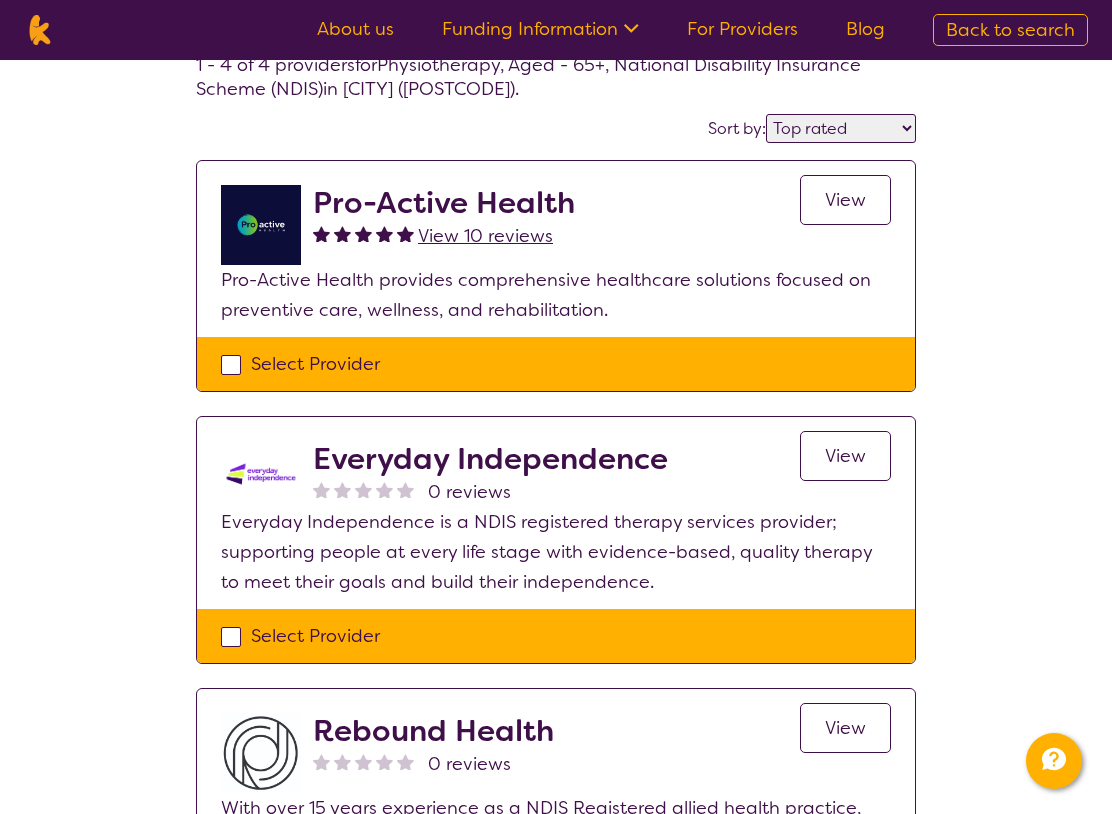 scroll, scrollTop: 80, scrollLeft: 0, axis: vertical 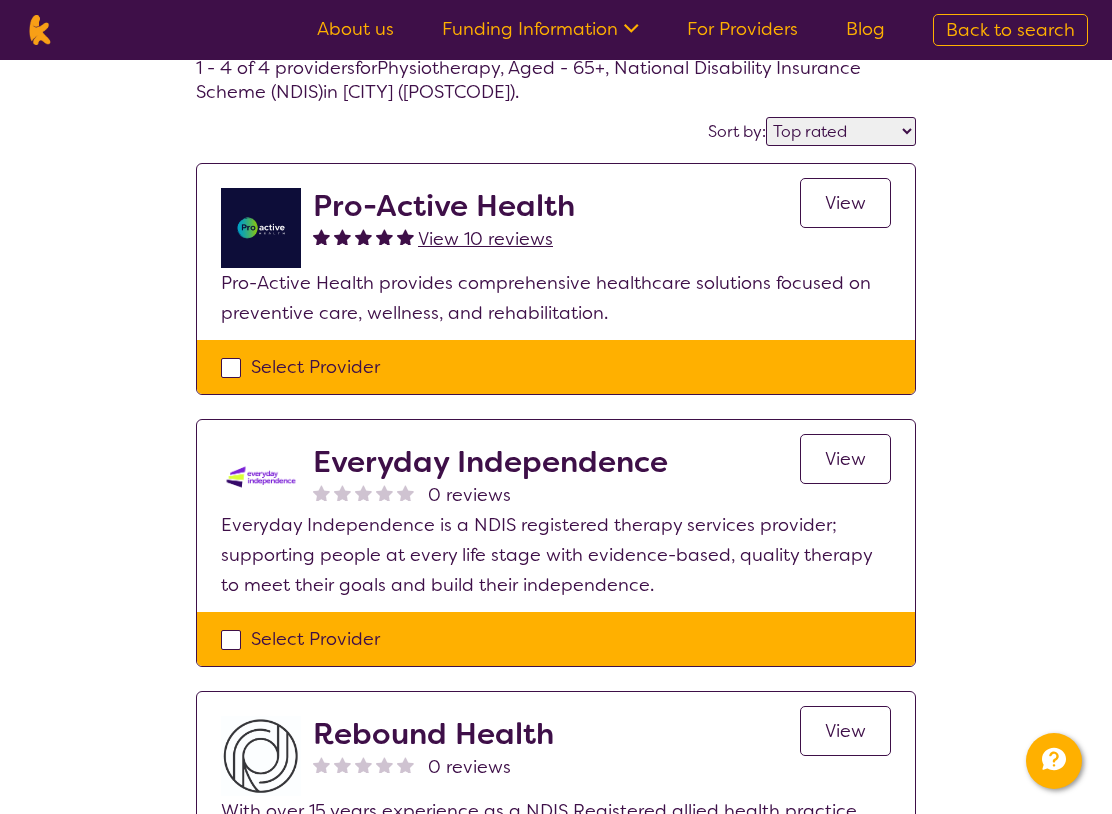 click on "Select one or more providers 1 - 4 of 4 providers  for  Physiotherapy , Aged - 65+ , National Disability Insurance Scheme (NDIS)  in  [CITY] ([POSTCODE]) . Sort by:  Highly reviewed Top rated Pro-Active Health View   10   reviews View Pro-Active Health provides comprehensive healthcare solutions focused on preventive care, wellness, and rehabilitation. Select Provider Everyday Independence 0 reviews View Everyday Independence is a NDIS registered therapy services provider; supporting people at every life stage with evidence-based, quality therapy to meet their goals and build their independence. Select Provider Rebound Health 0 reviews View With over 15 years experience as a NDIS Registered allied health practice, Rebound's success comes from meaningful connections with our clients, and a focus helping our clients to reach their goals Select Provider Rewired Therapy 0 reviews View Select Provider" at bounding box center [556, 645] 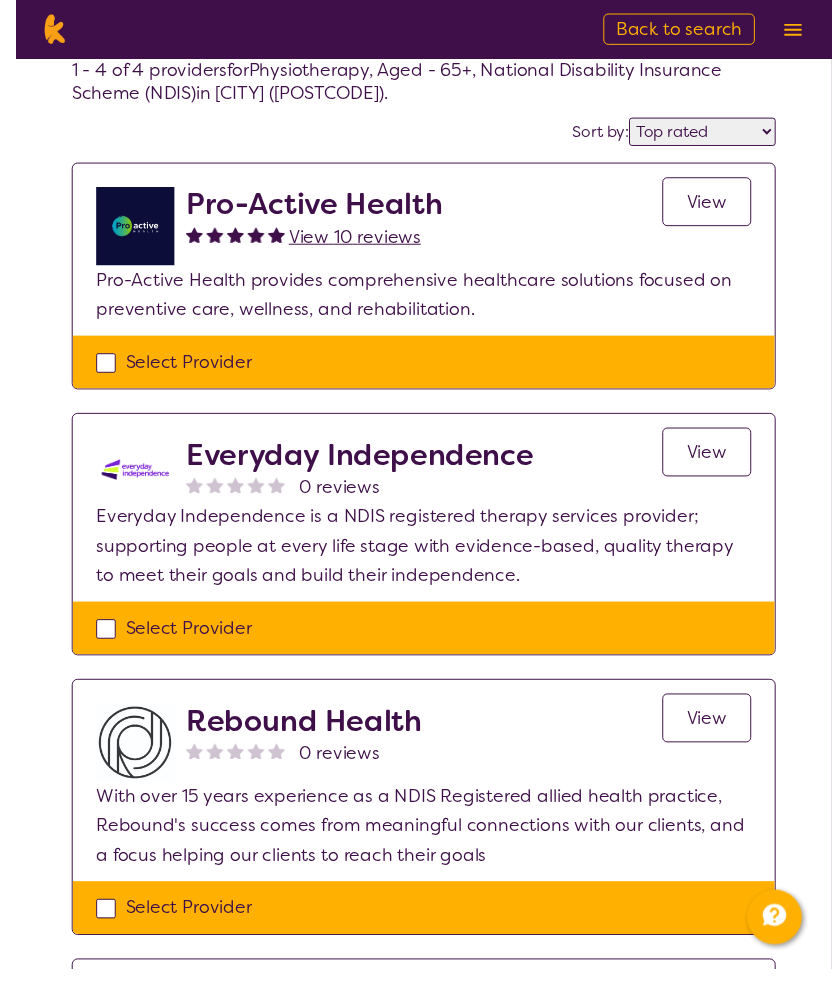 scroll, scrollTop: 144, scrollLeft: 0, axis: vertical 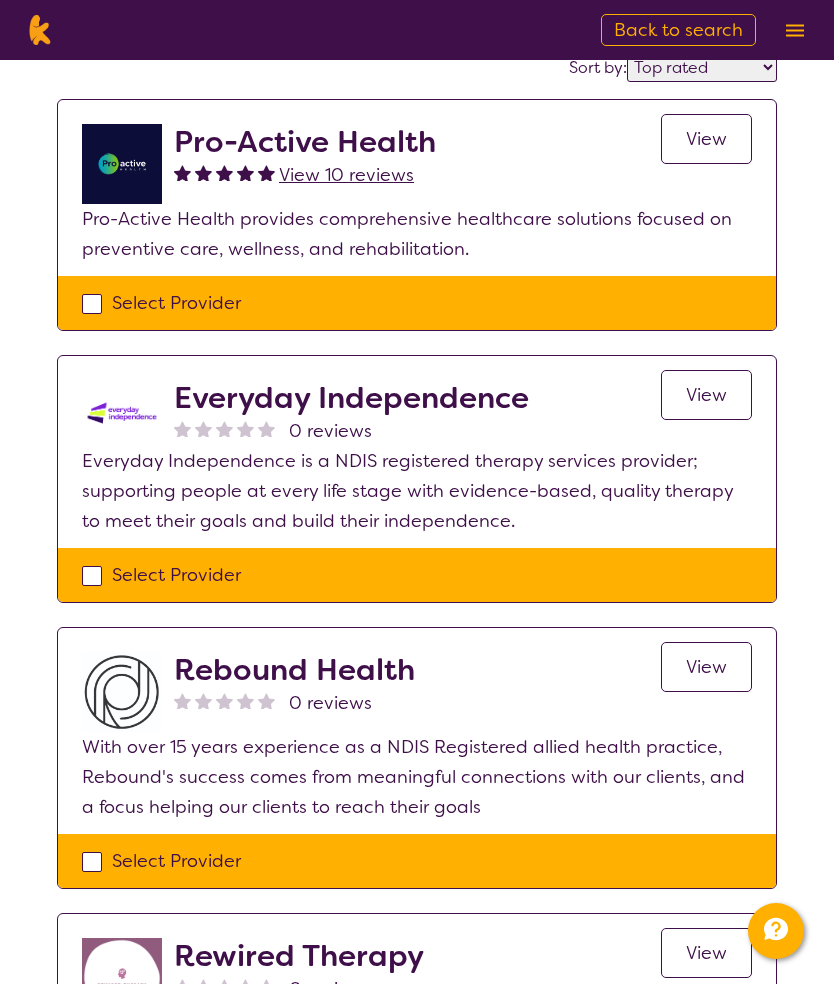 click on "View" at bounding box center (706, 139) 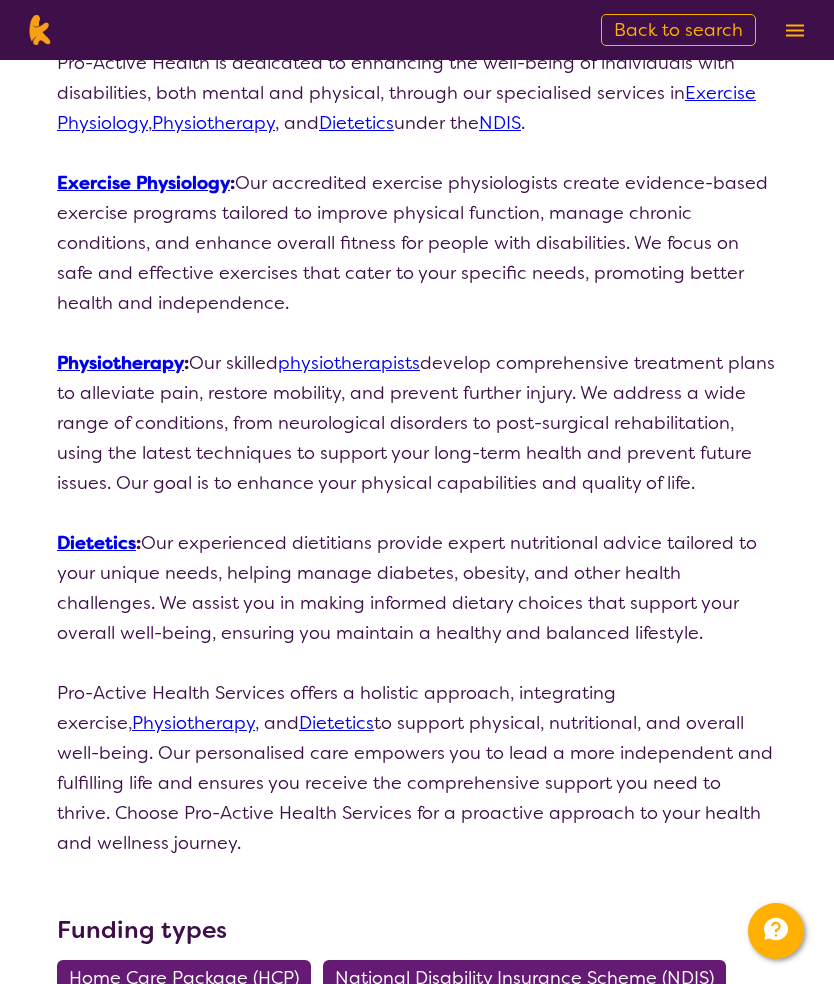 scroll, scrollTop: 333, scrollLeft: 0, axis: vertical 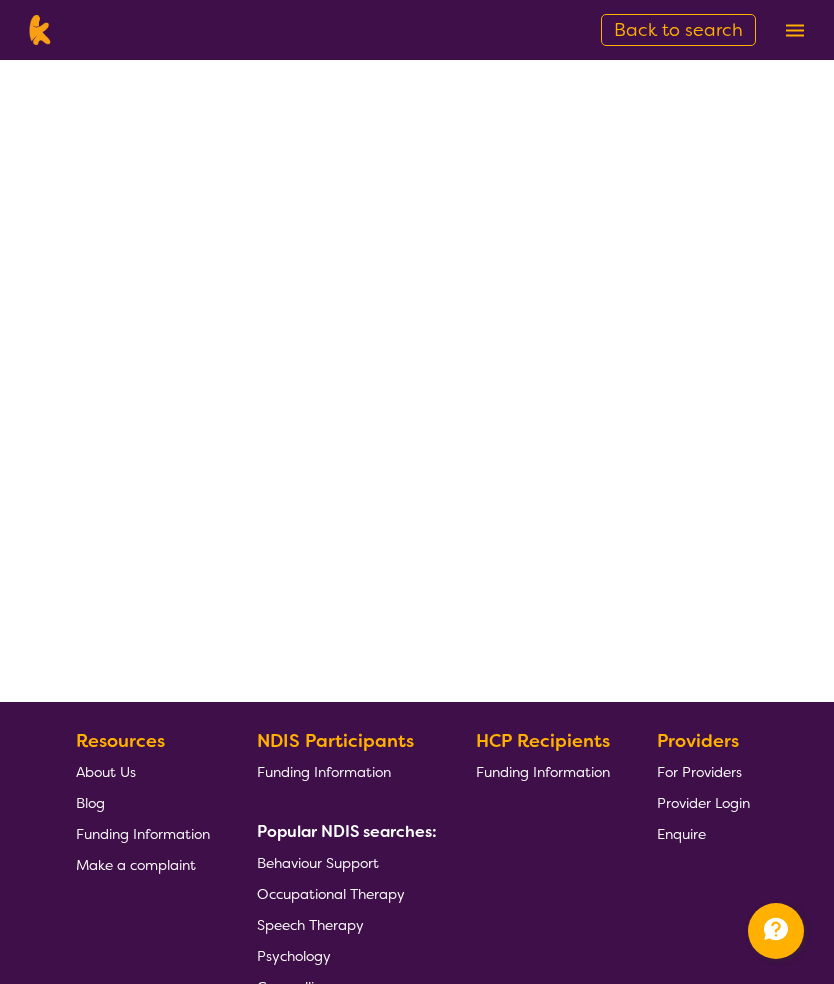 select on "by_score" 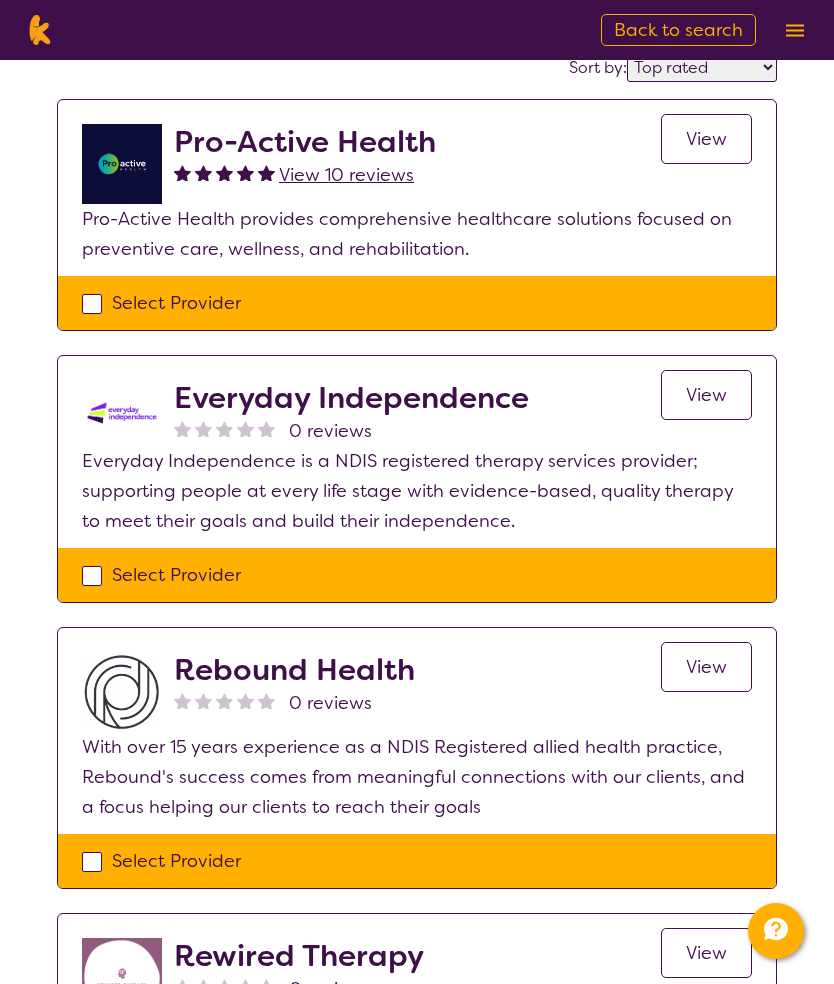 scroll, scrollTop: 0, scrollLeft: 0, axis: both 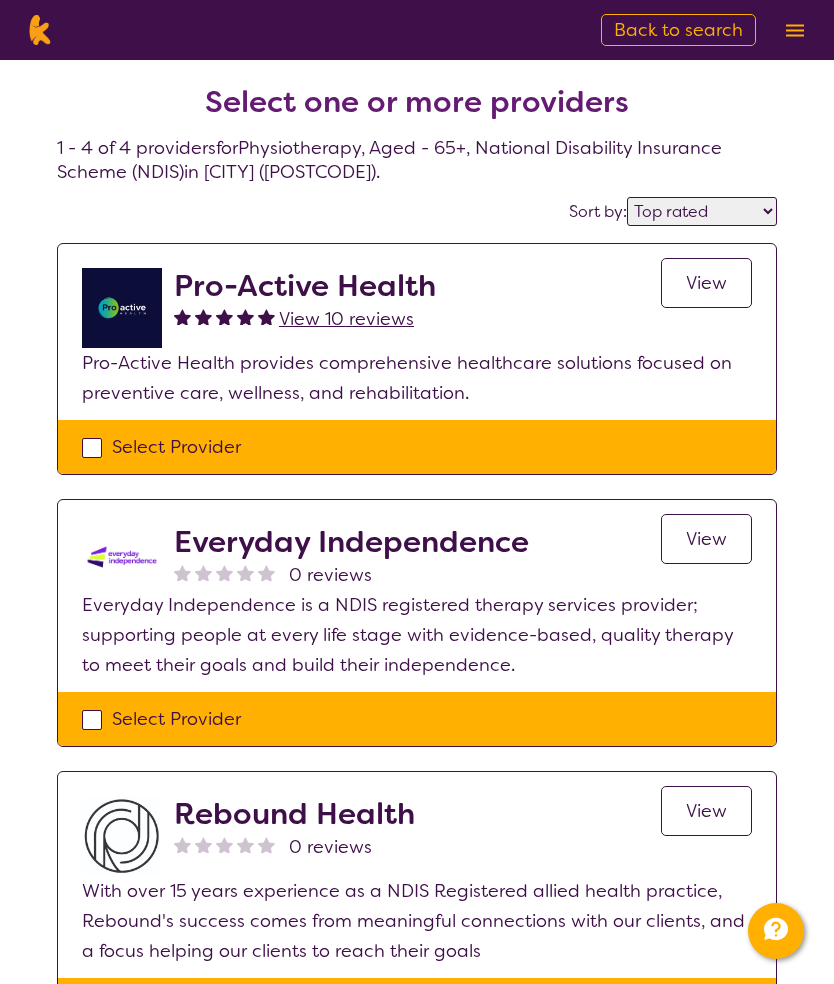 select on "Physiotherapy" 